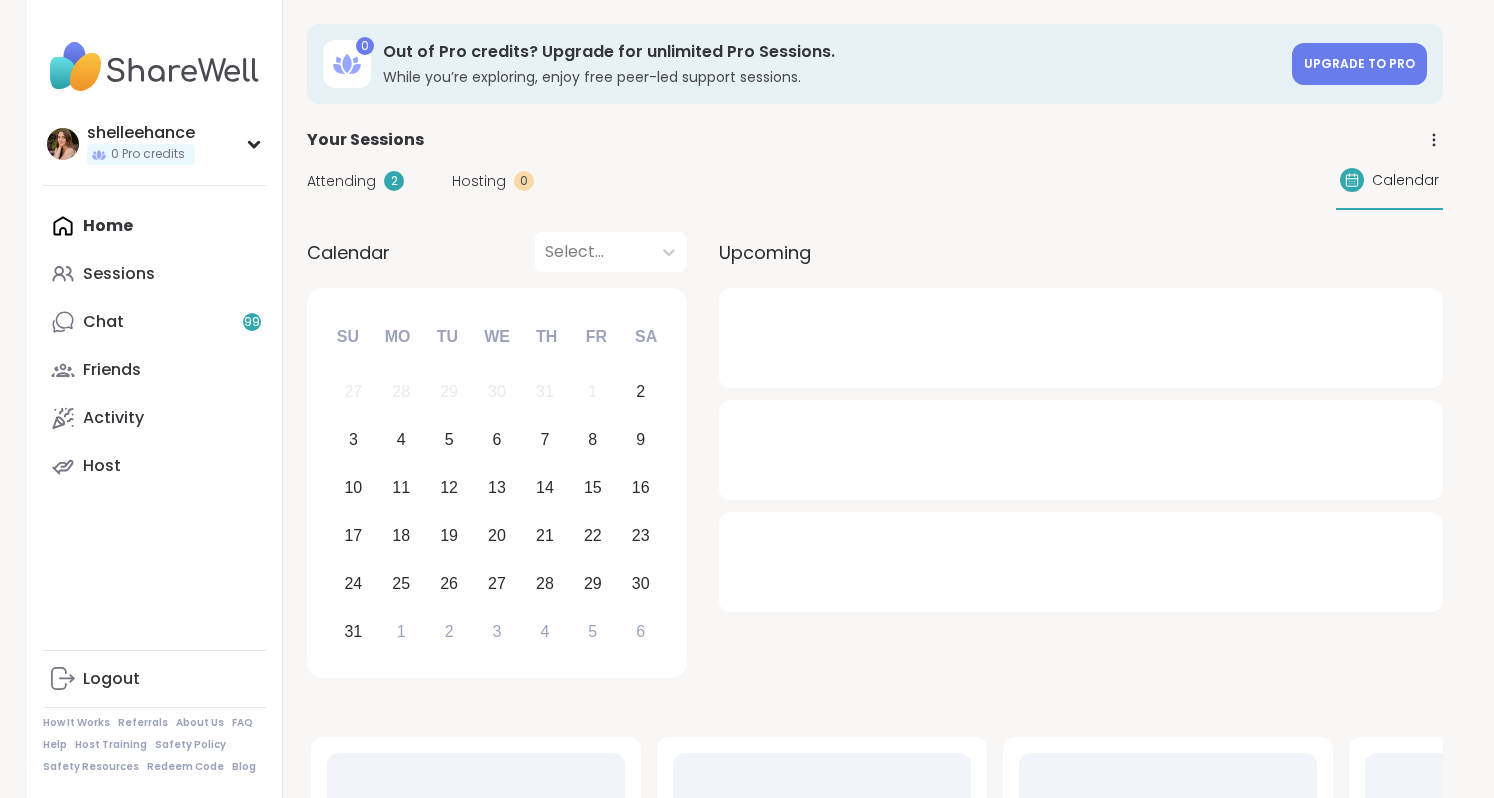 scroll, scrollTop: 0, scrollLeft: 0, axis: both 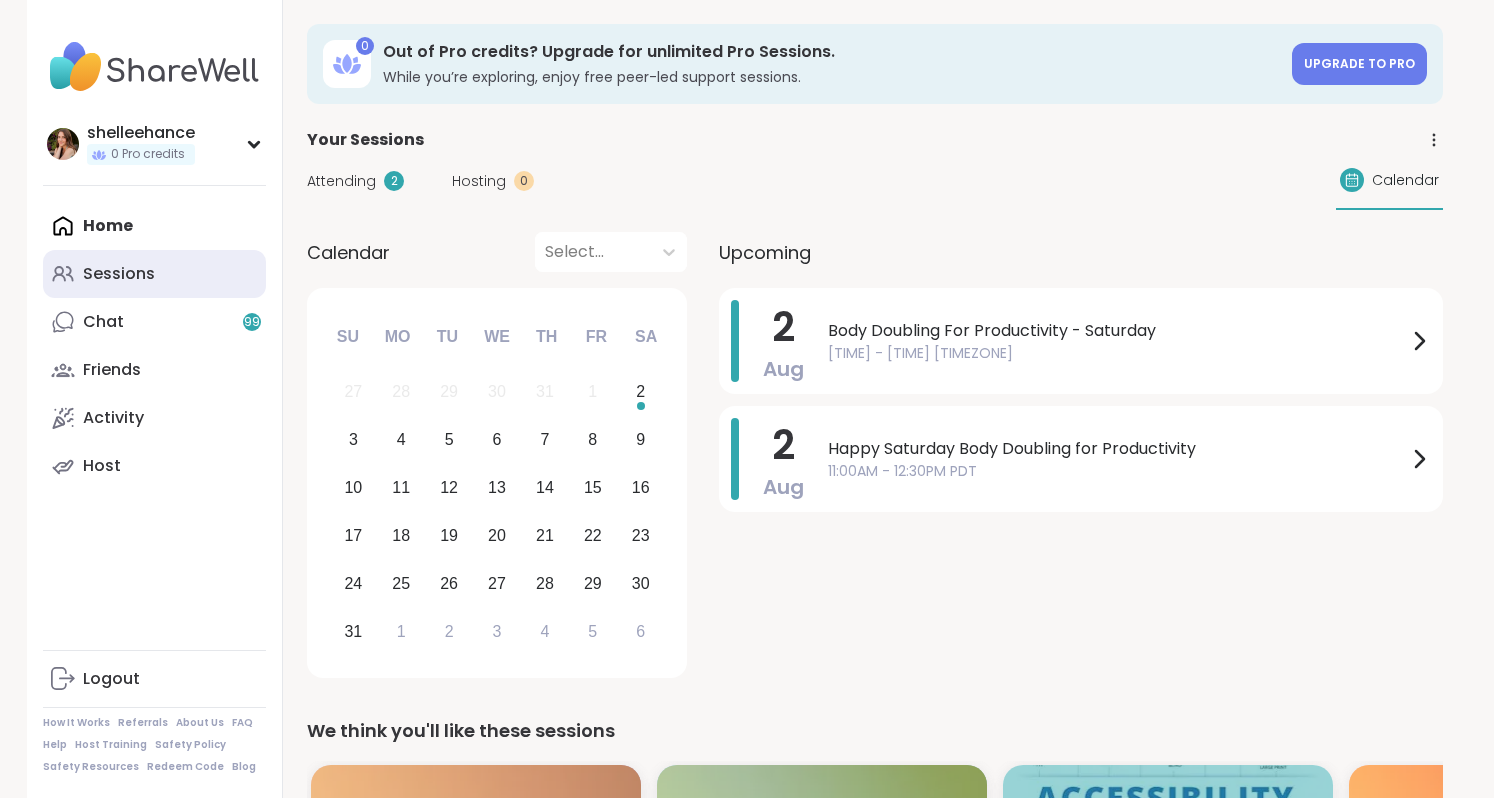 click on "Sessions" at bounding box center (154, 274) 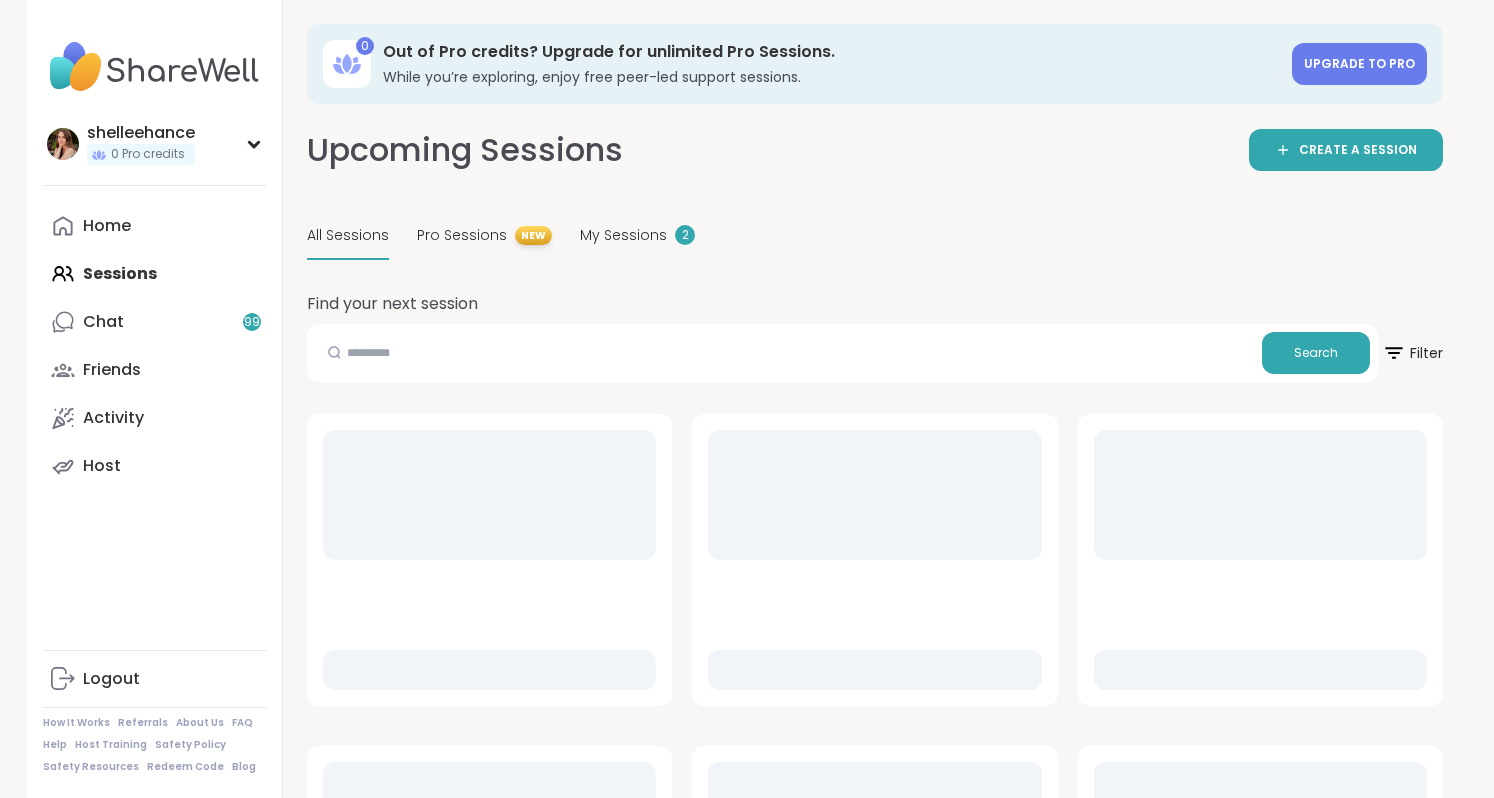 click on "Home Sessions Chat 99 Friends Activity Host" at bounding box center [154, 346] 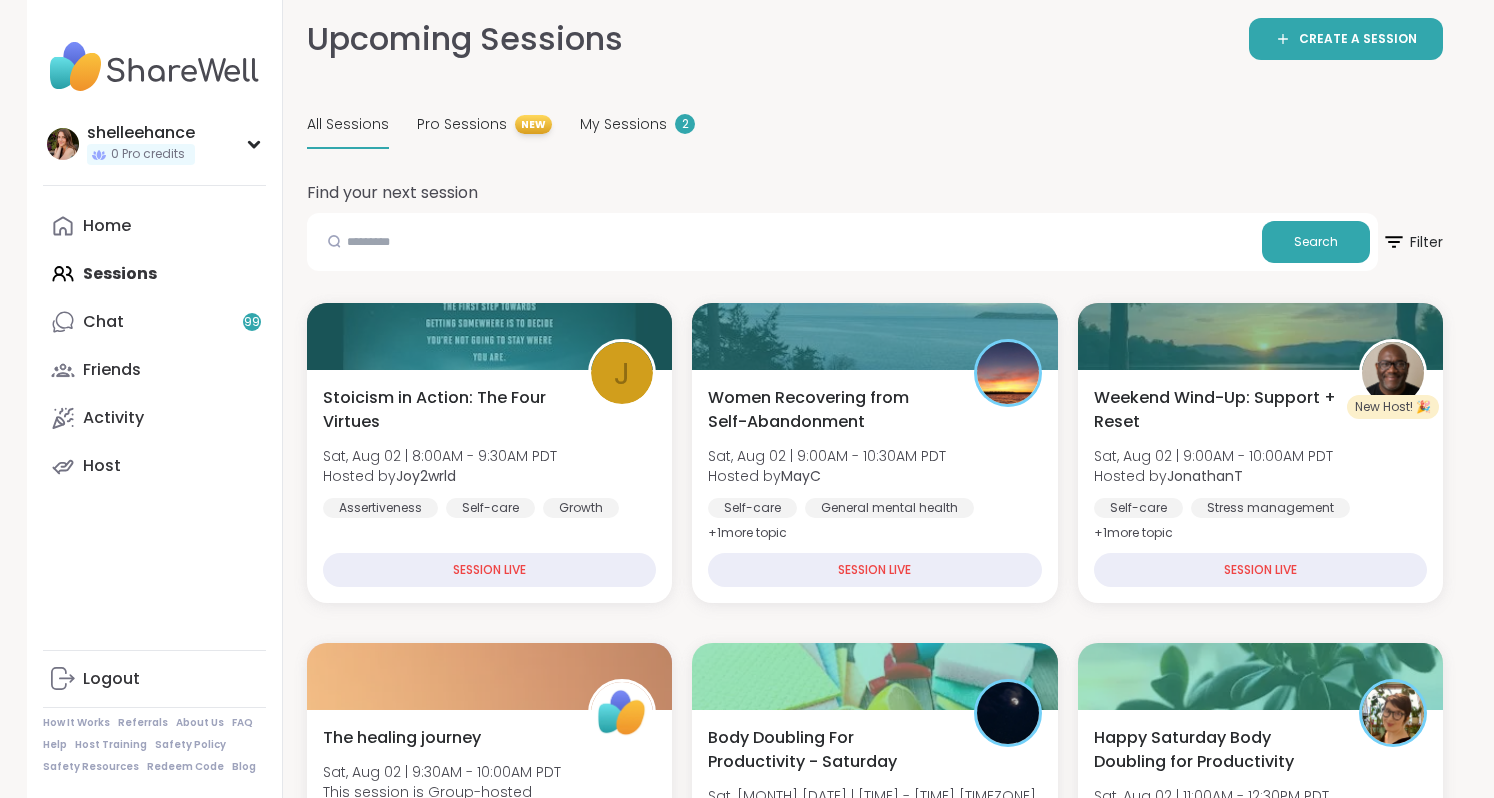 scroll, scrollTop: 94, scrollLeft: 0, axis: vertical 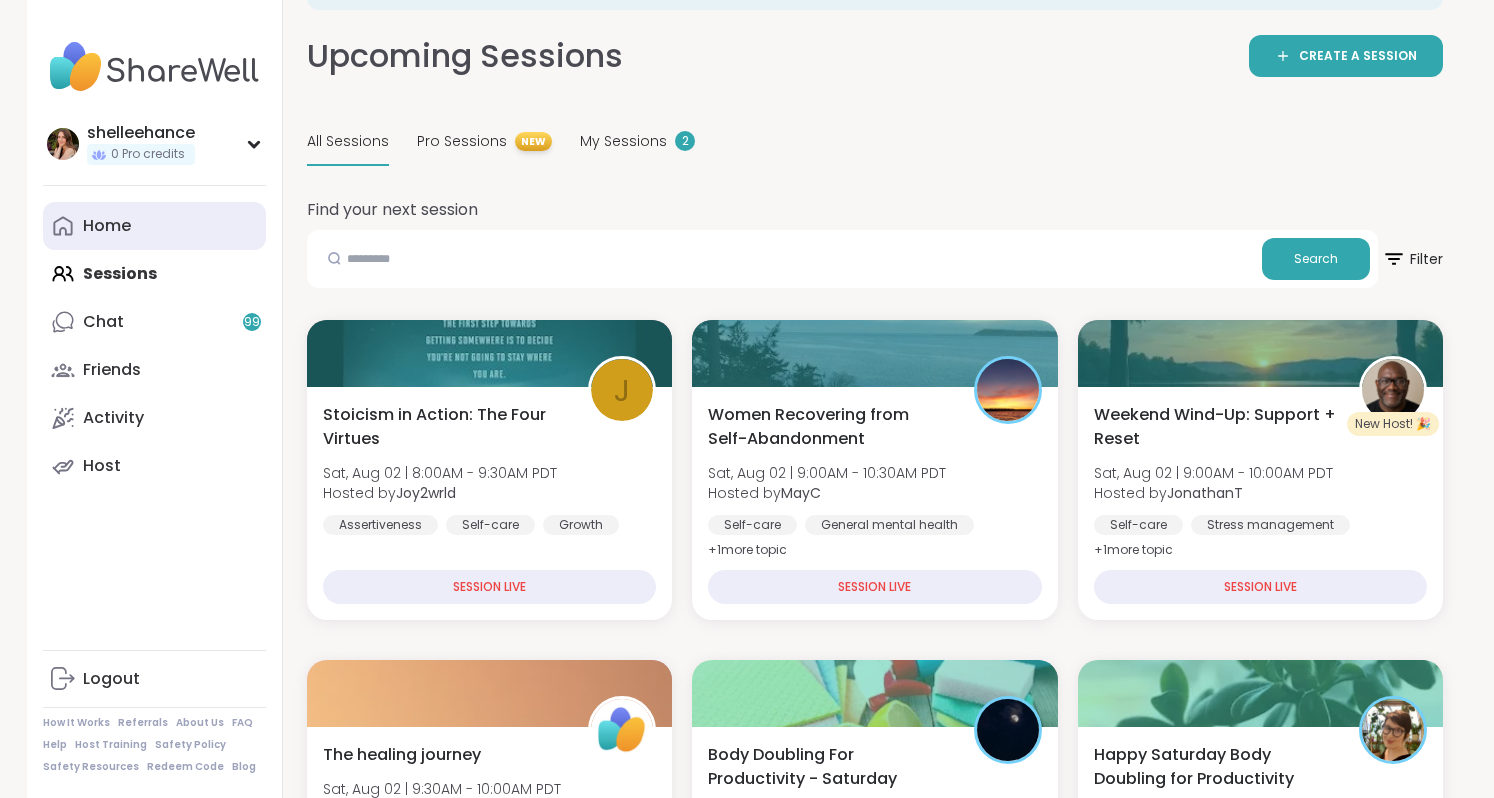click on "Home" at bounding box center [154, 226] 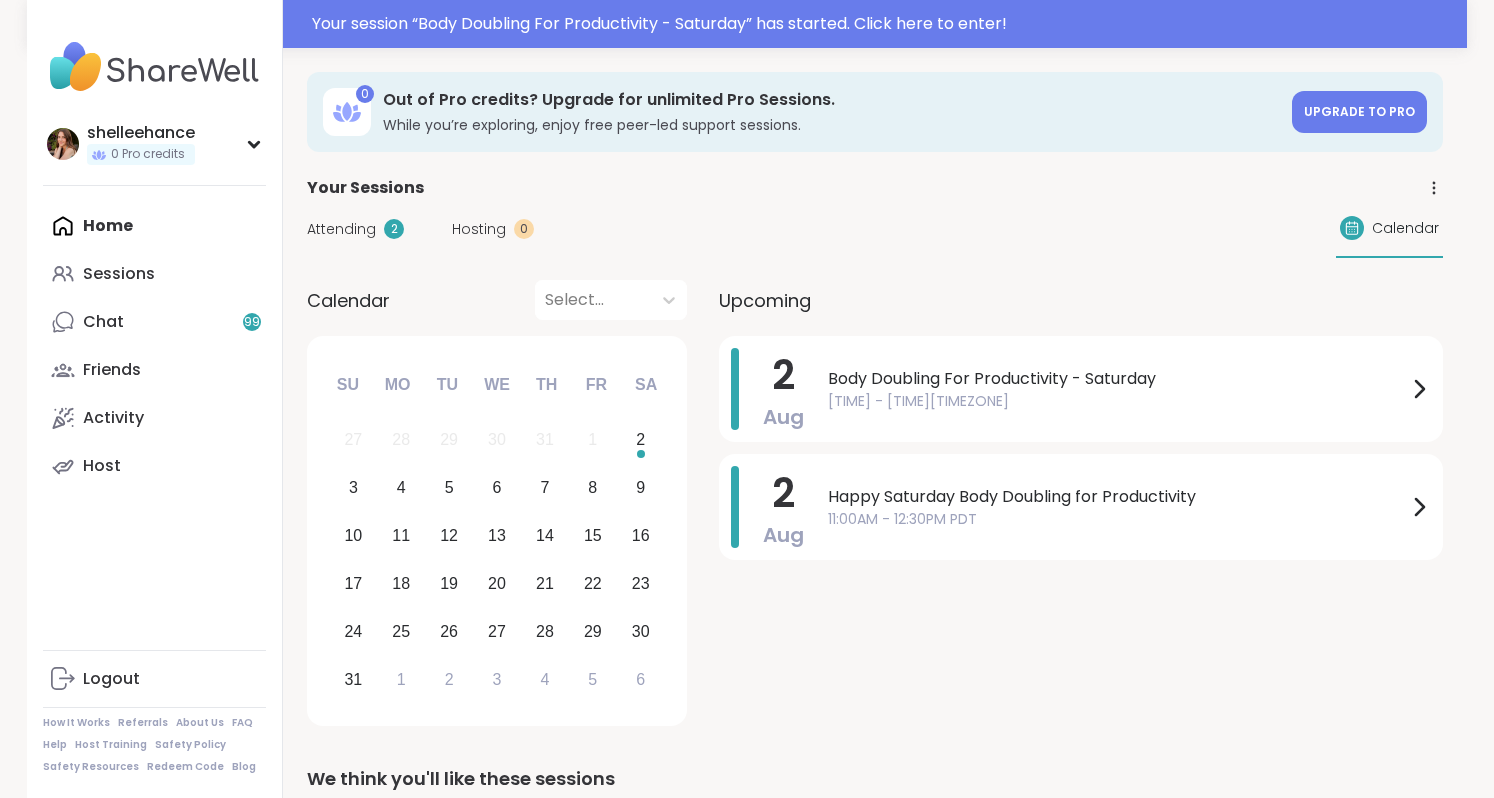 scroll, scrollTop: 0, scrollLeft: 0, axis: both 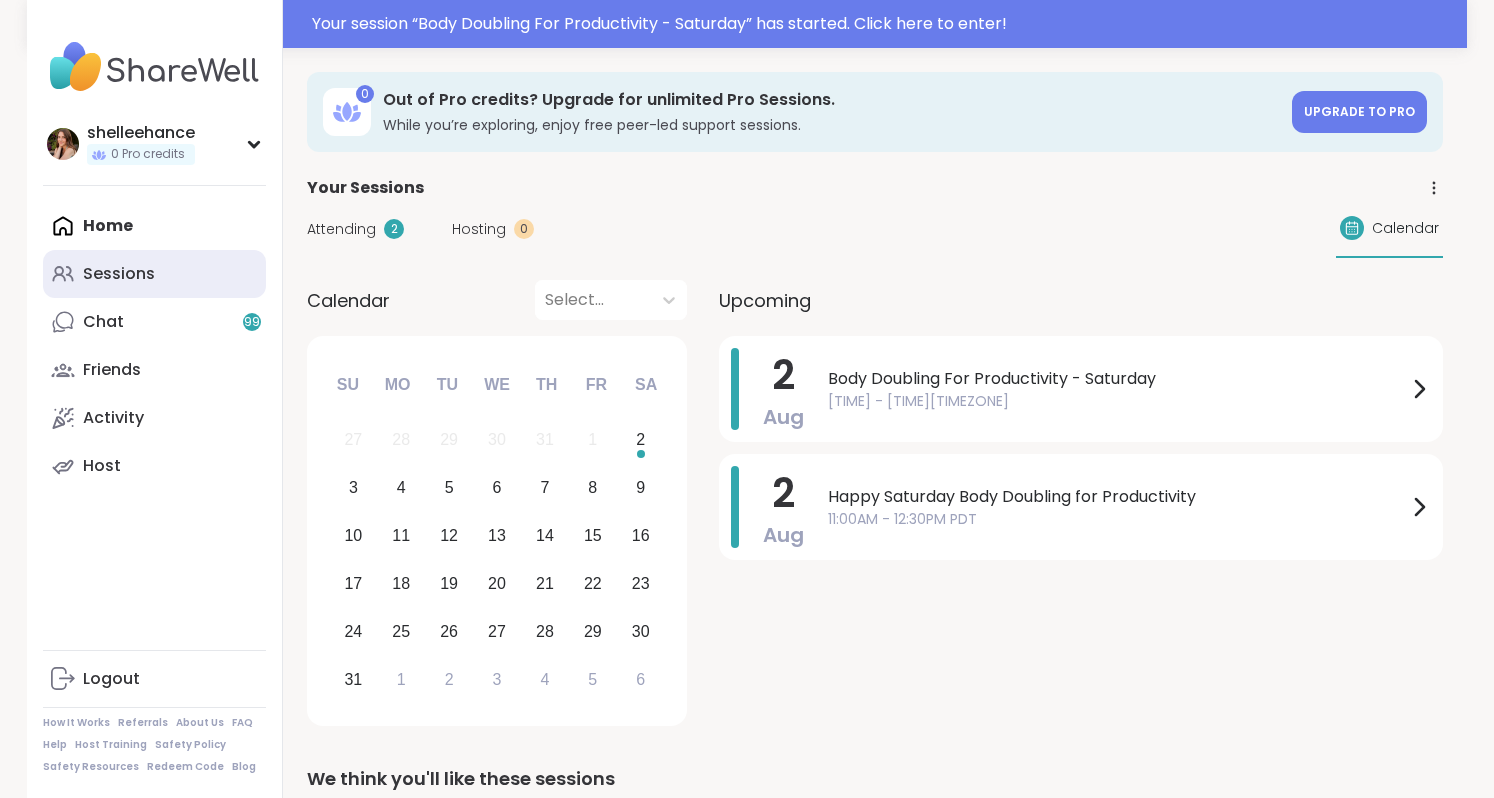 click on "Sessions" at bounding box center [154, 274] 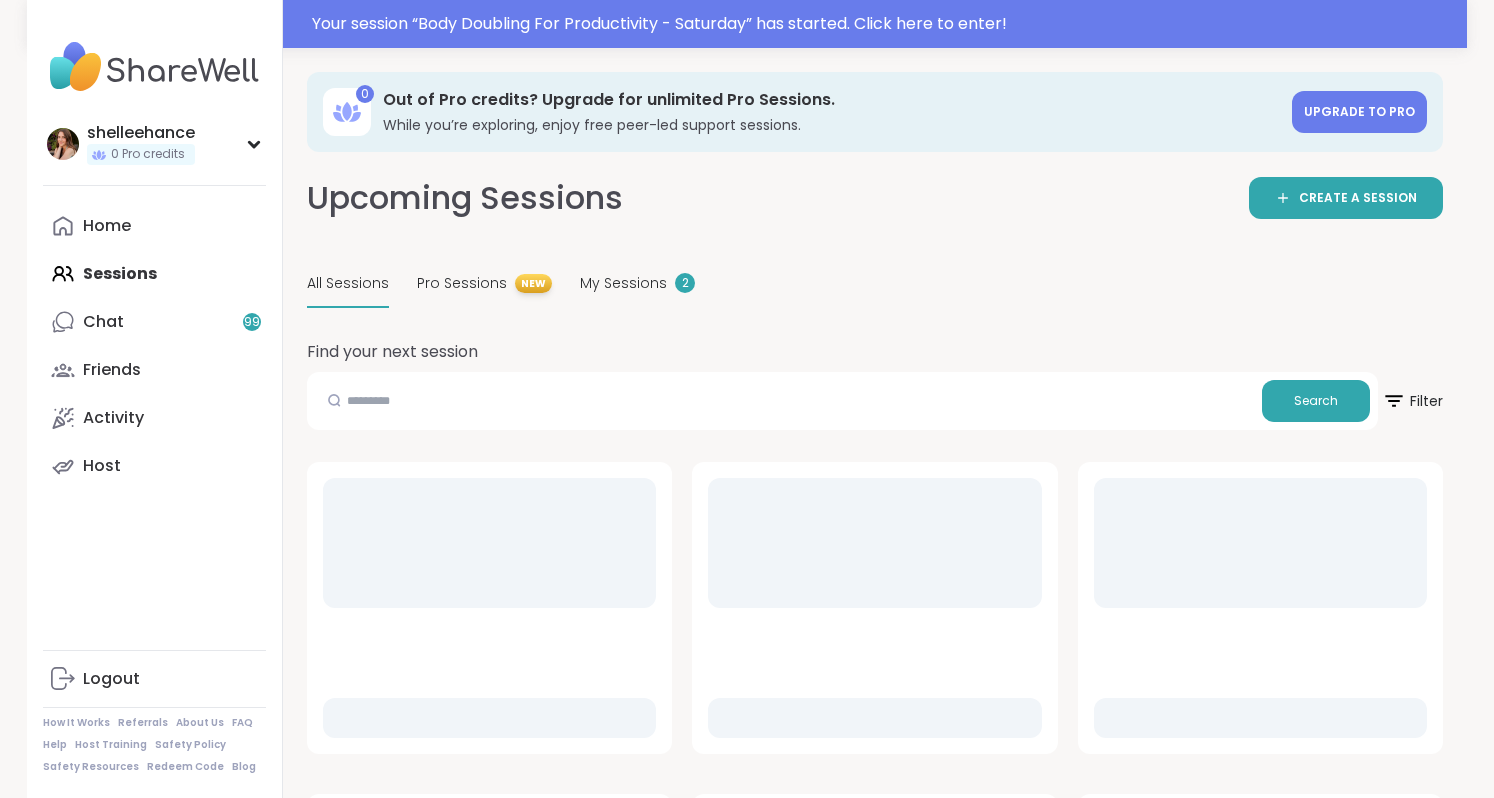 click on "Home Sessions Chat 99 Friends Activity Host" at bounding box center (154, 346) 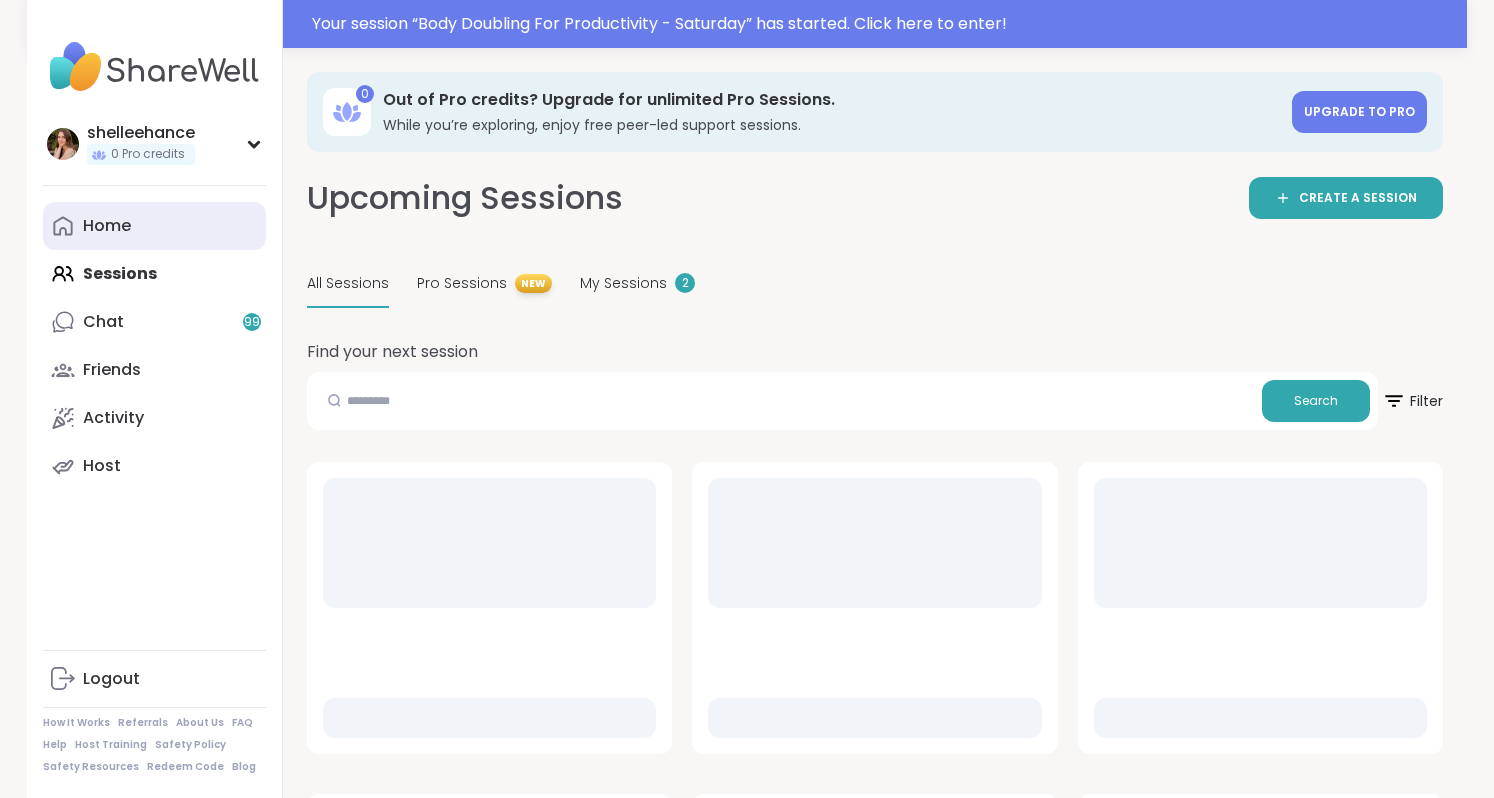 click on "Home" at bounding box center [154, 226] 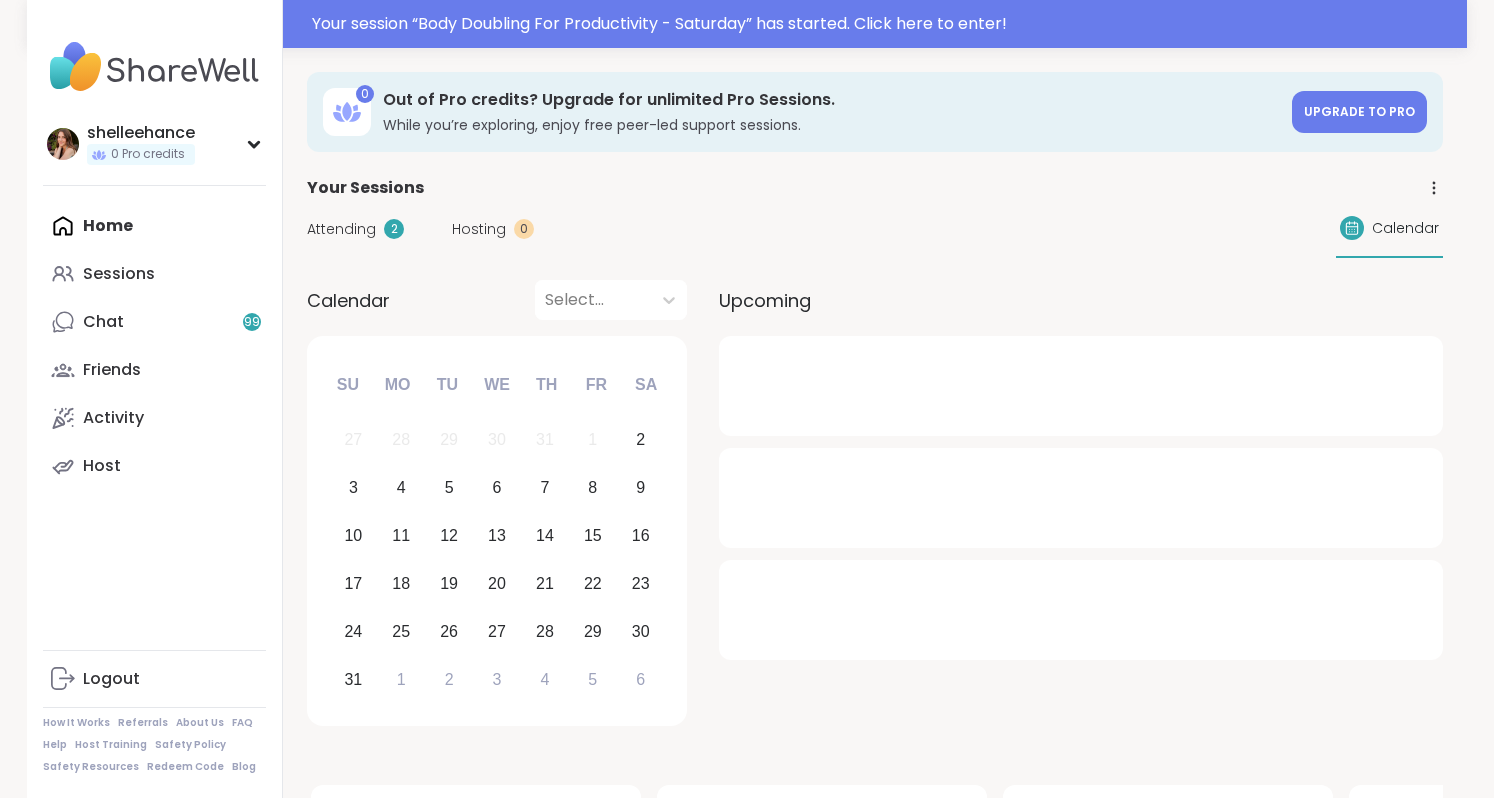 click on "Sessions" at bounding box center [154, 274] 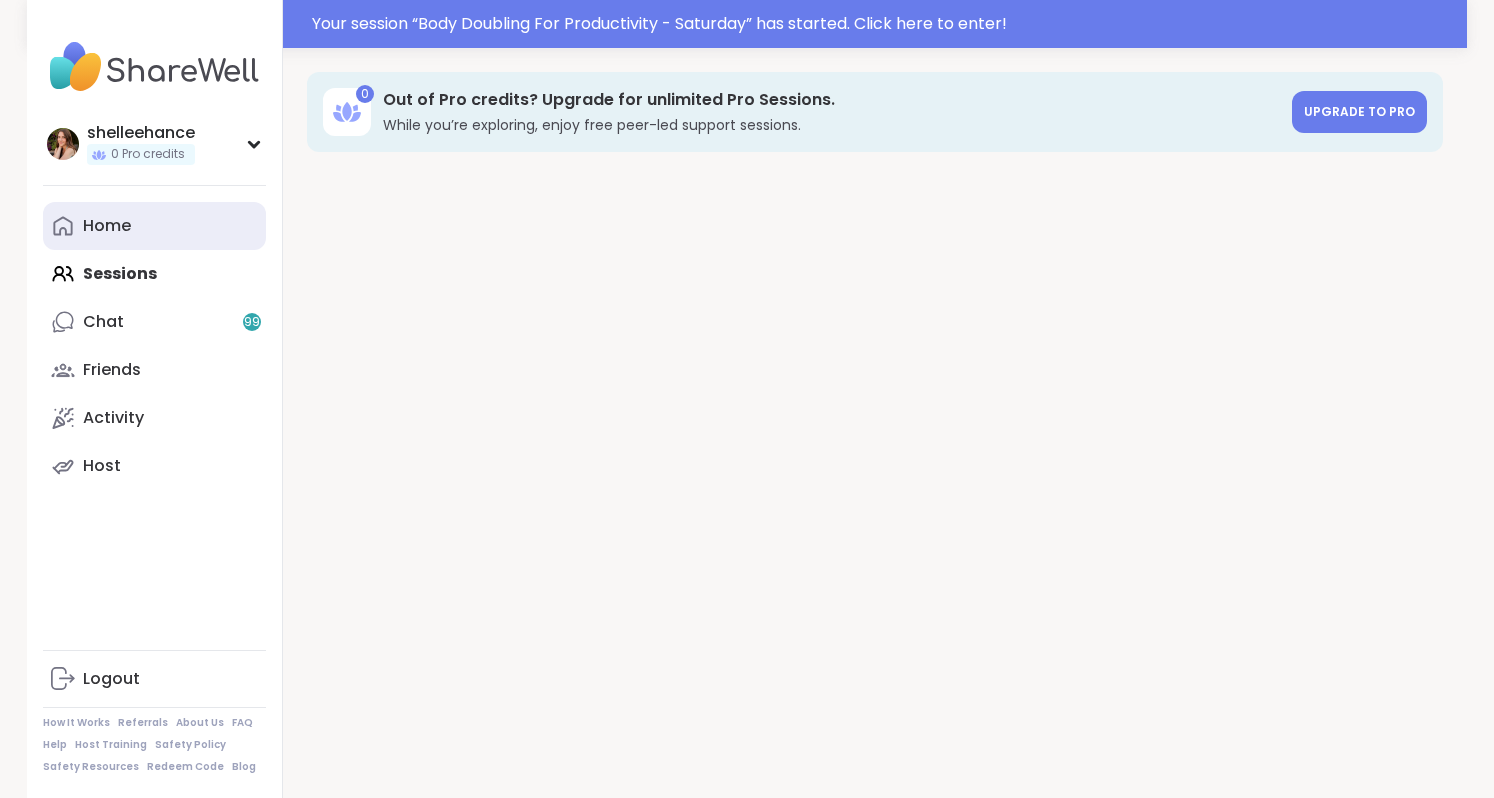 click on "Home" at bounding box center [154, 226] 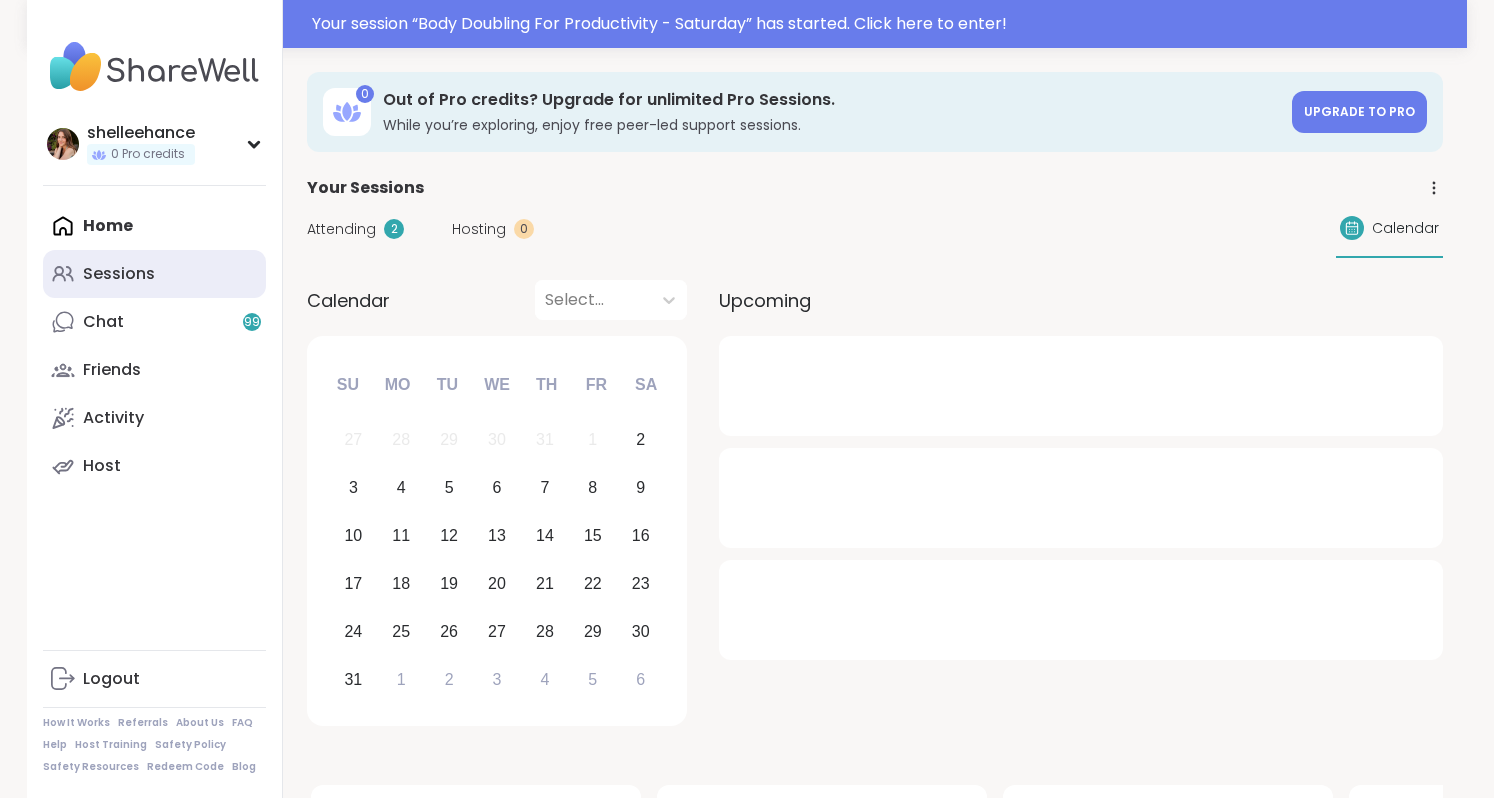 click on "Sessions" at bounding box center [154, 274] 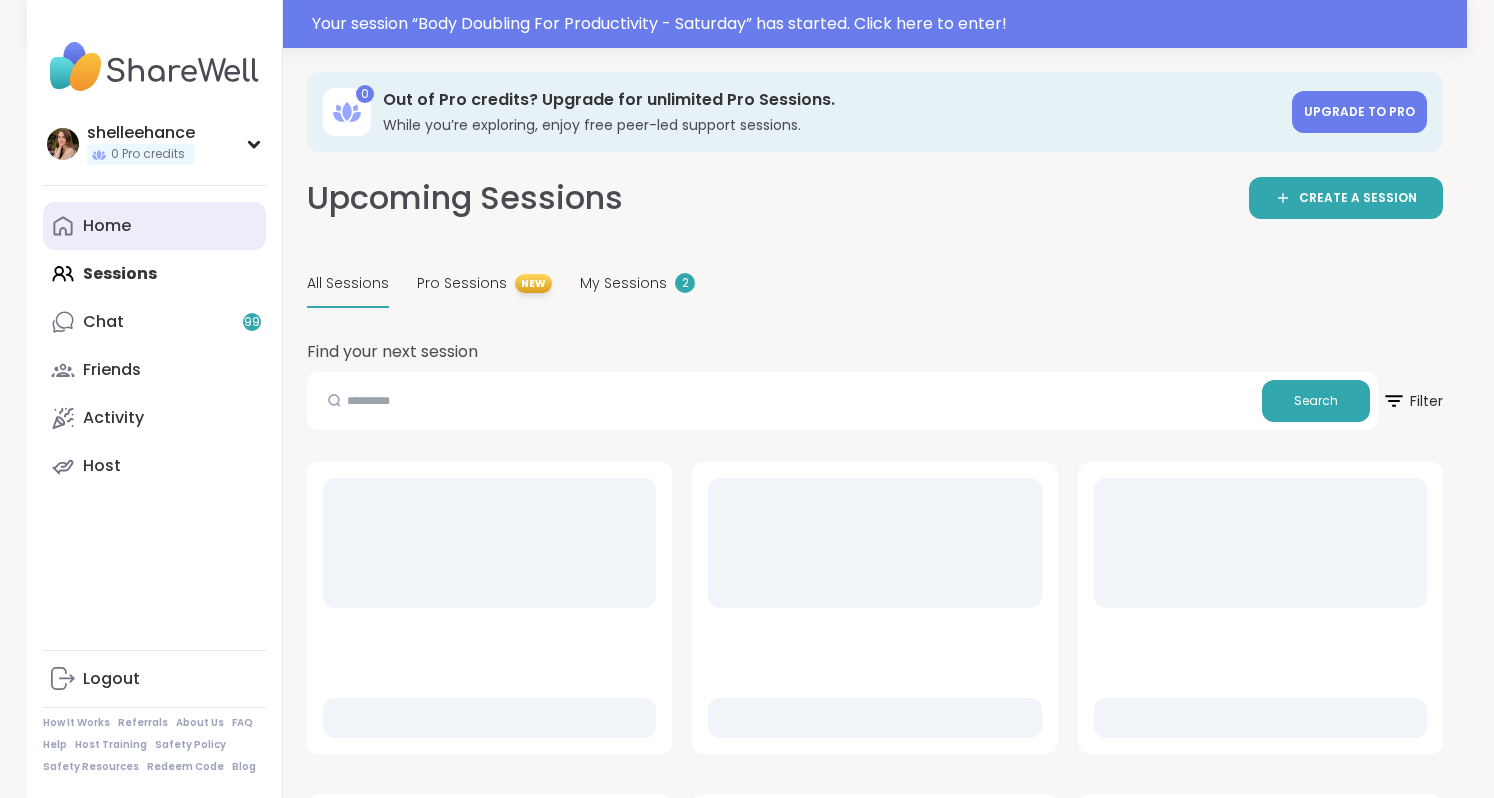 click on "Home" at bounding box center [154, 226] 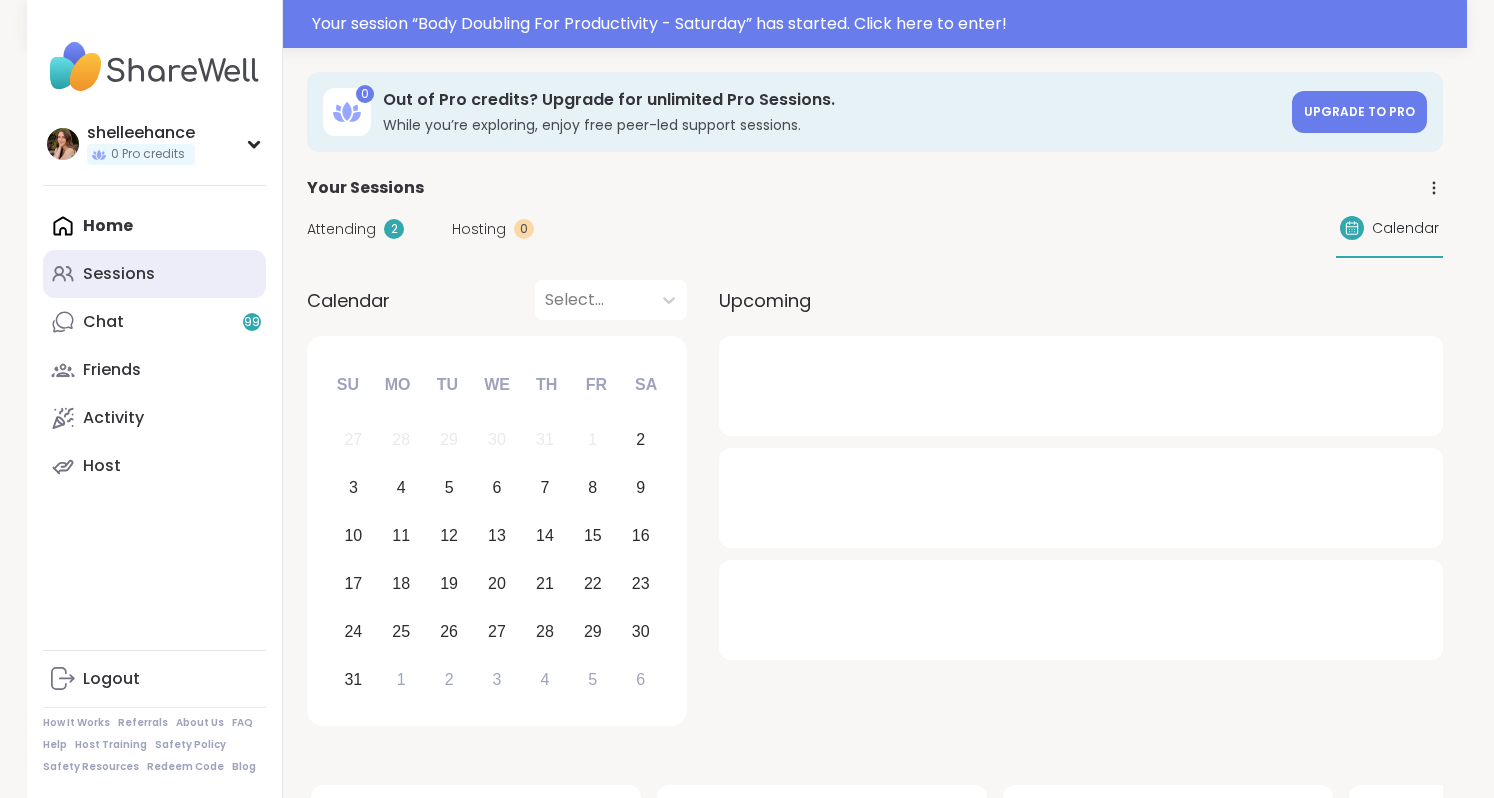 click on "Sessions" at bounding box center [154, 274] 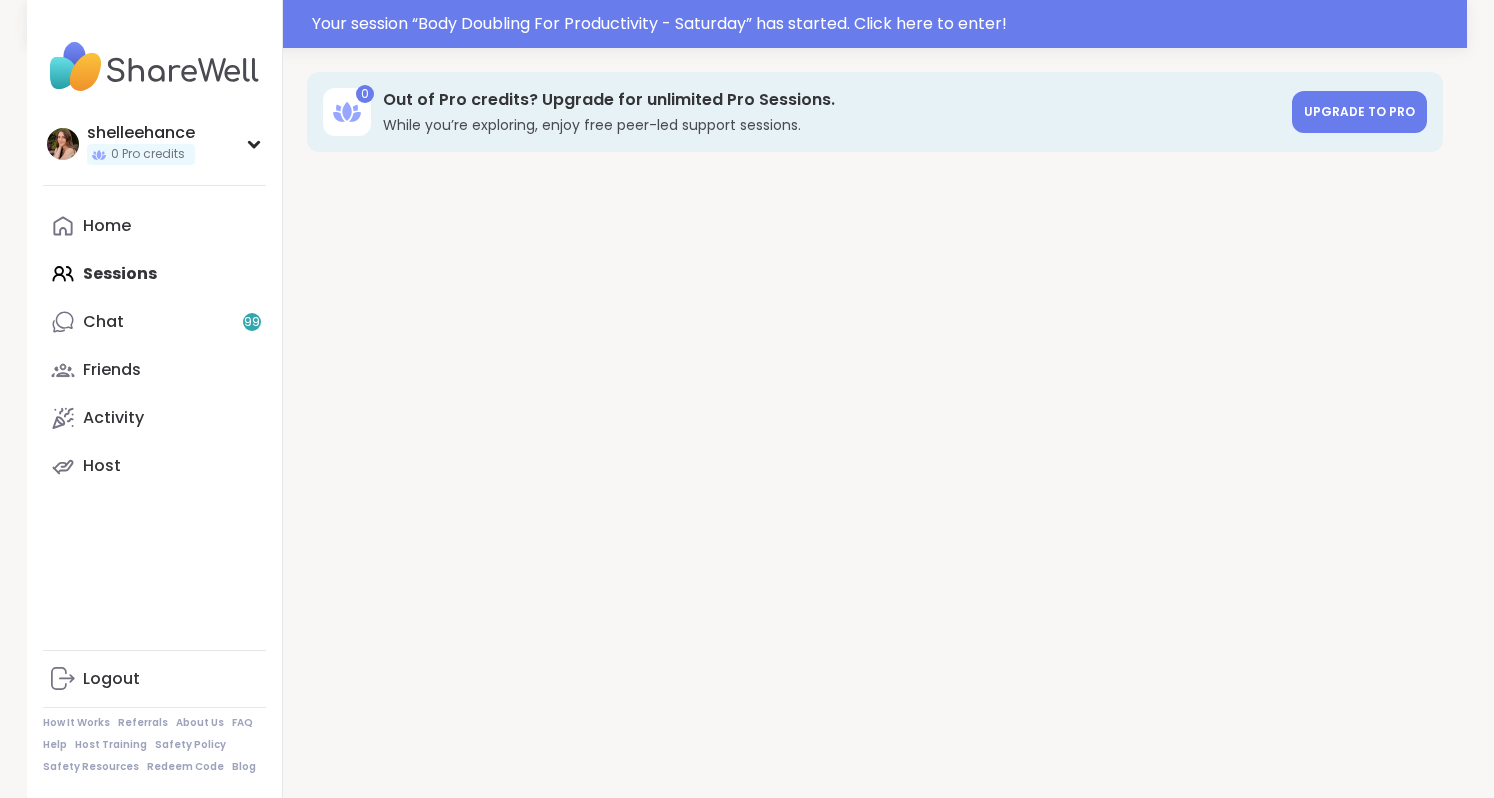 click on "Home" at bounding box center [154, 226] 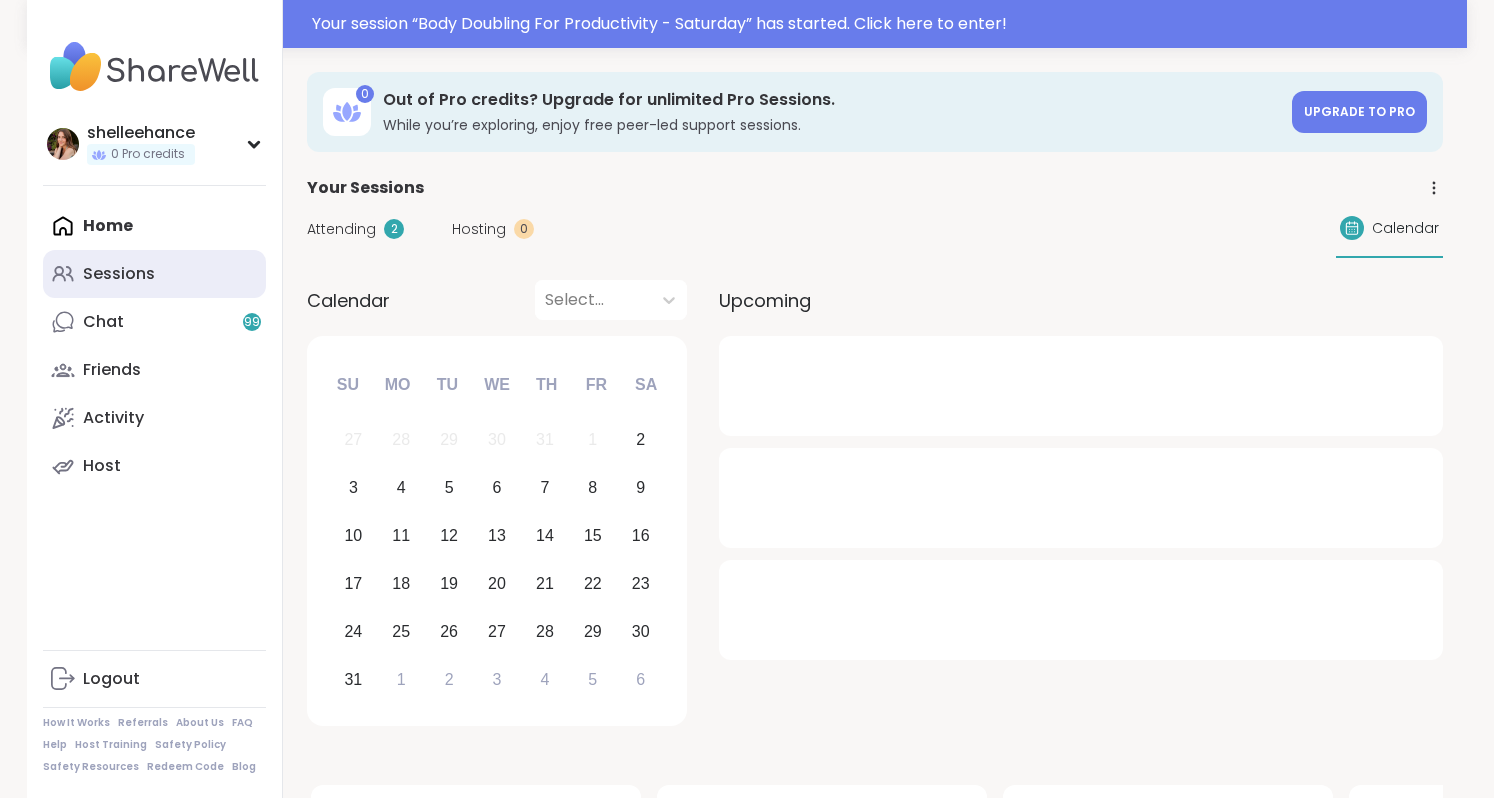 click on "Sessions" at bounding box center (154, 274) 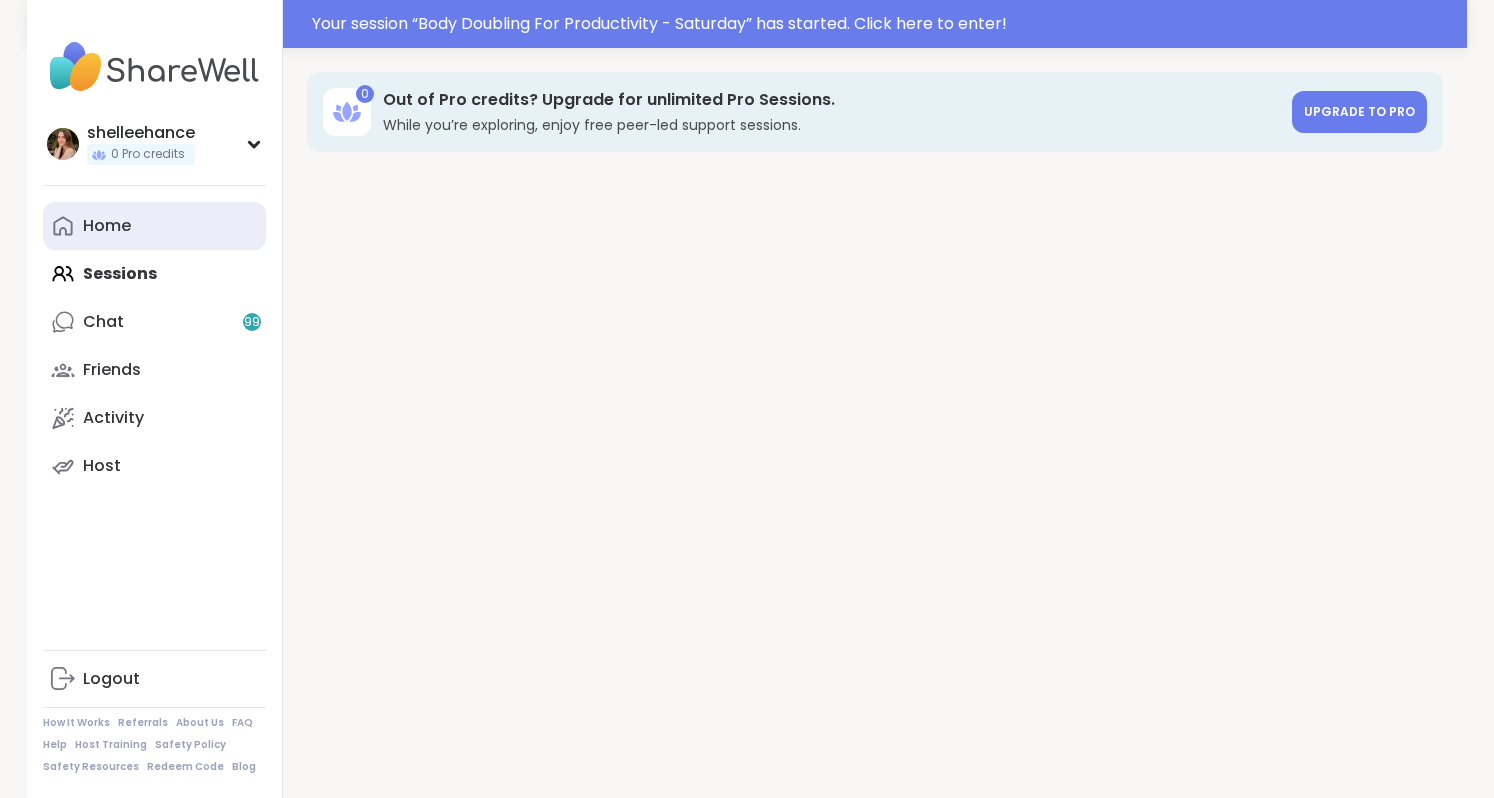 click on "Home" at bounding box center (154, 226) 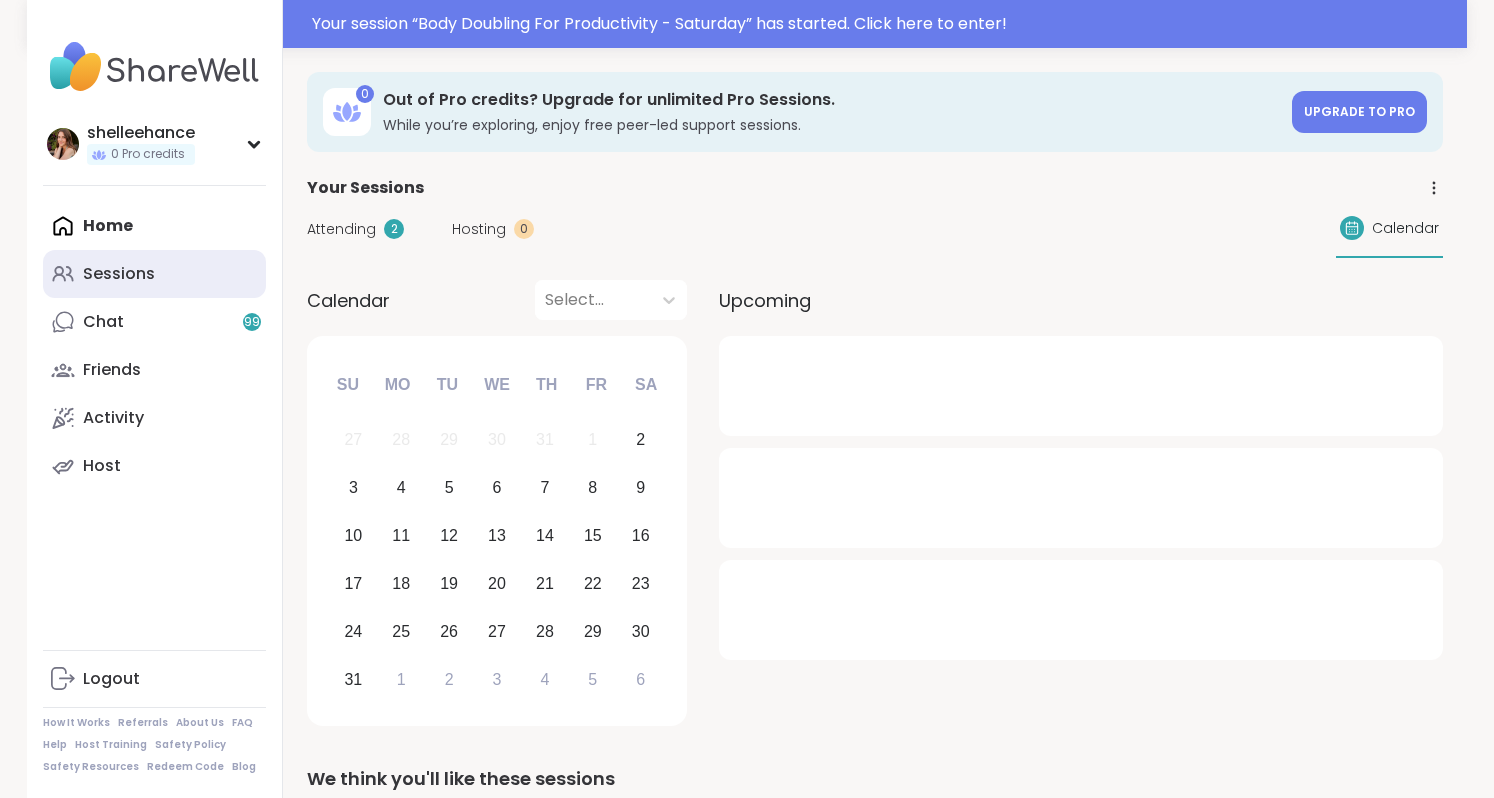 click on "Sessions" at bounding box center (154, 274) 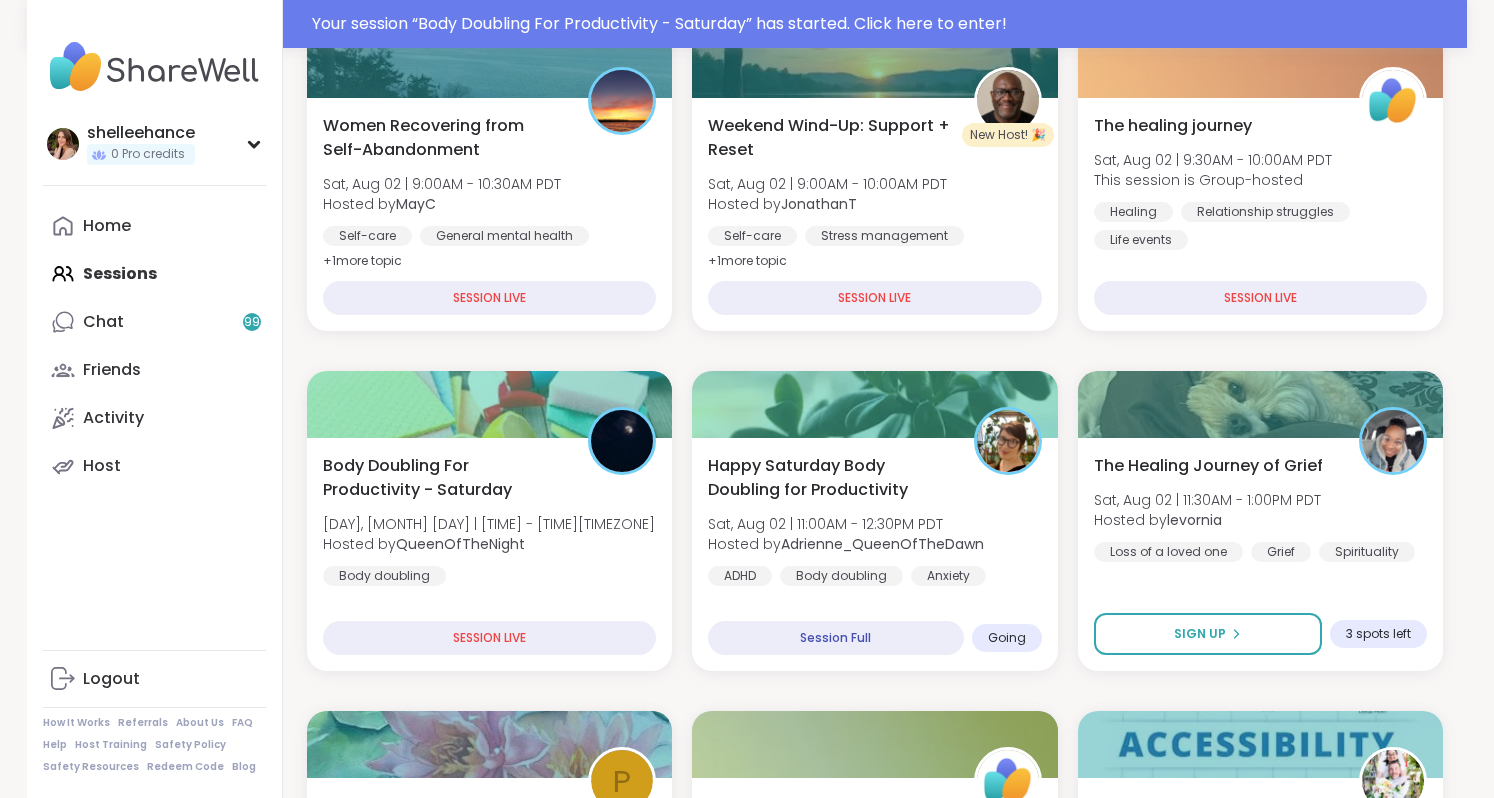 scroll, scrollTop: 474, scrollLeft: 0, axis: vertical 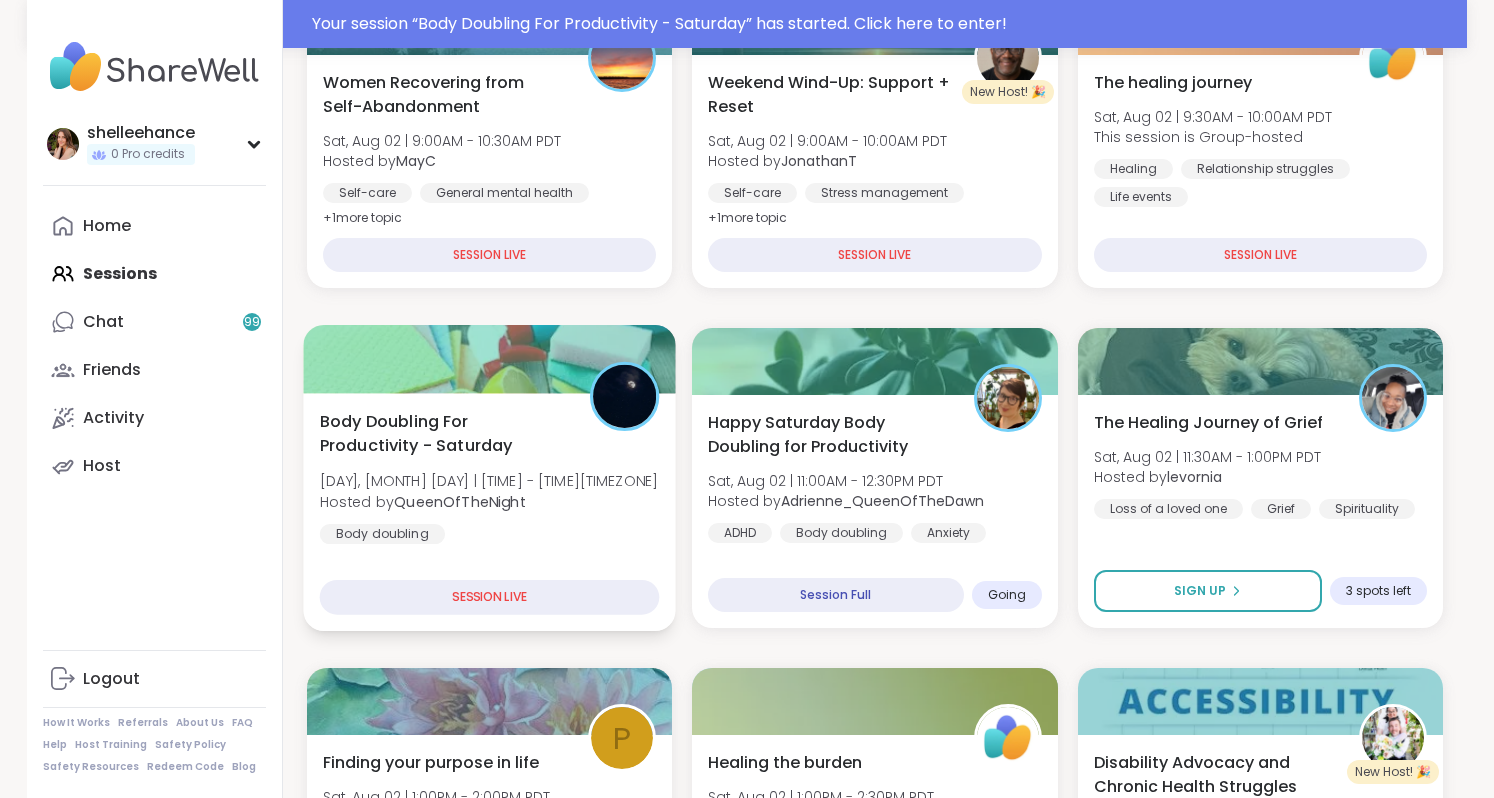 click on "Body Doubling For Productivity - Saturday Sat, Aug 02 | 9:30AM - 11:00AM PDT Hosted by  QueenOfTheNight Body doubling SESSION LIVE" at bounding box center (489, 512) 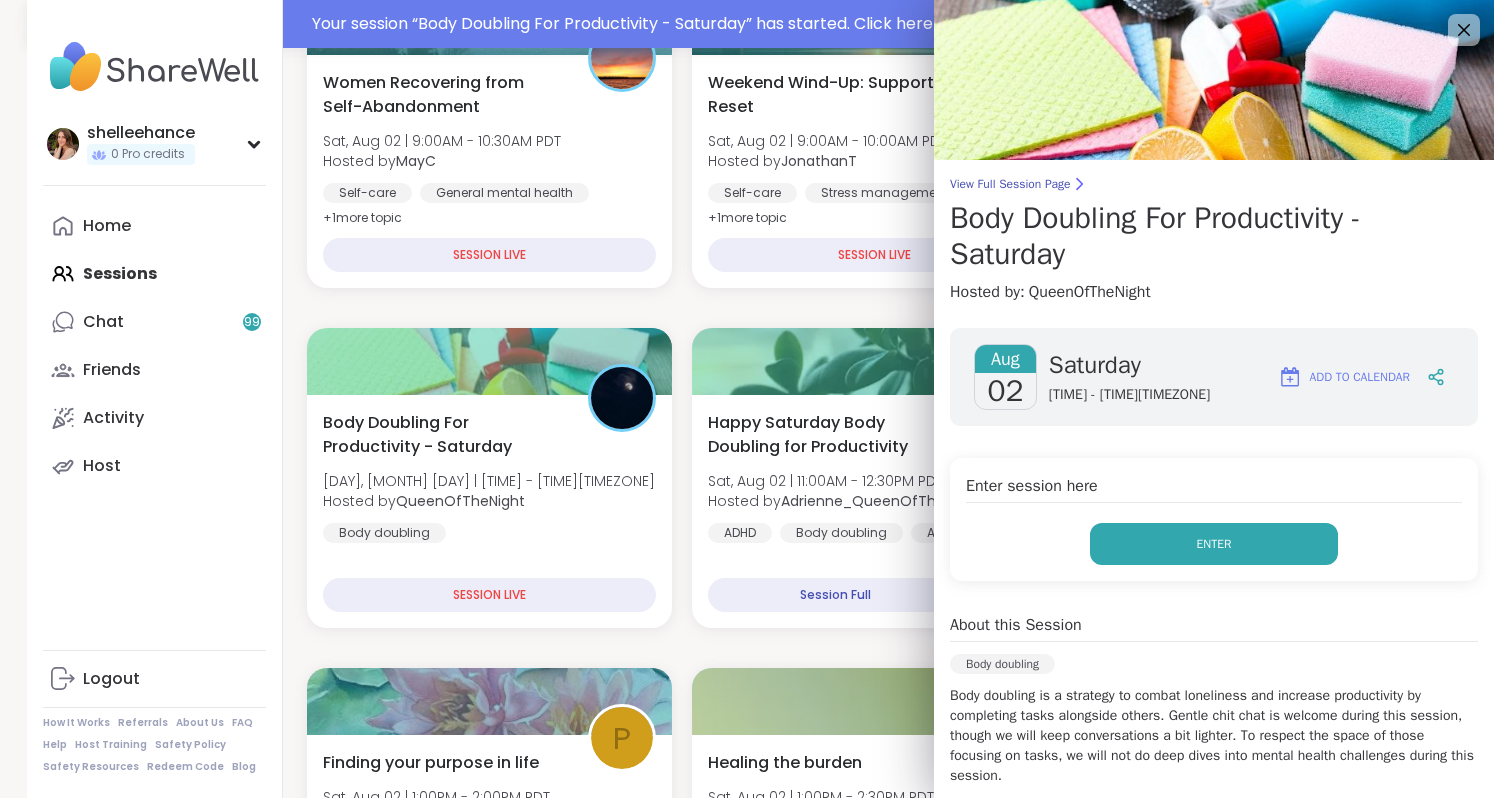 click on "Enter" at bounding box center (1214, 544) 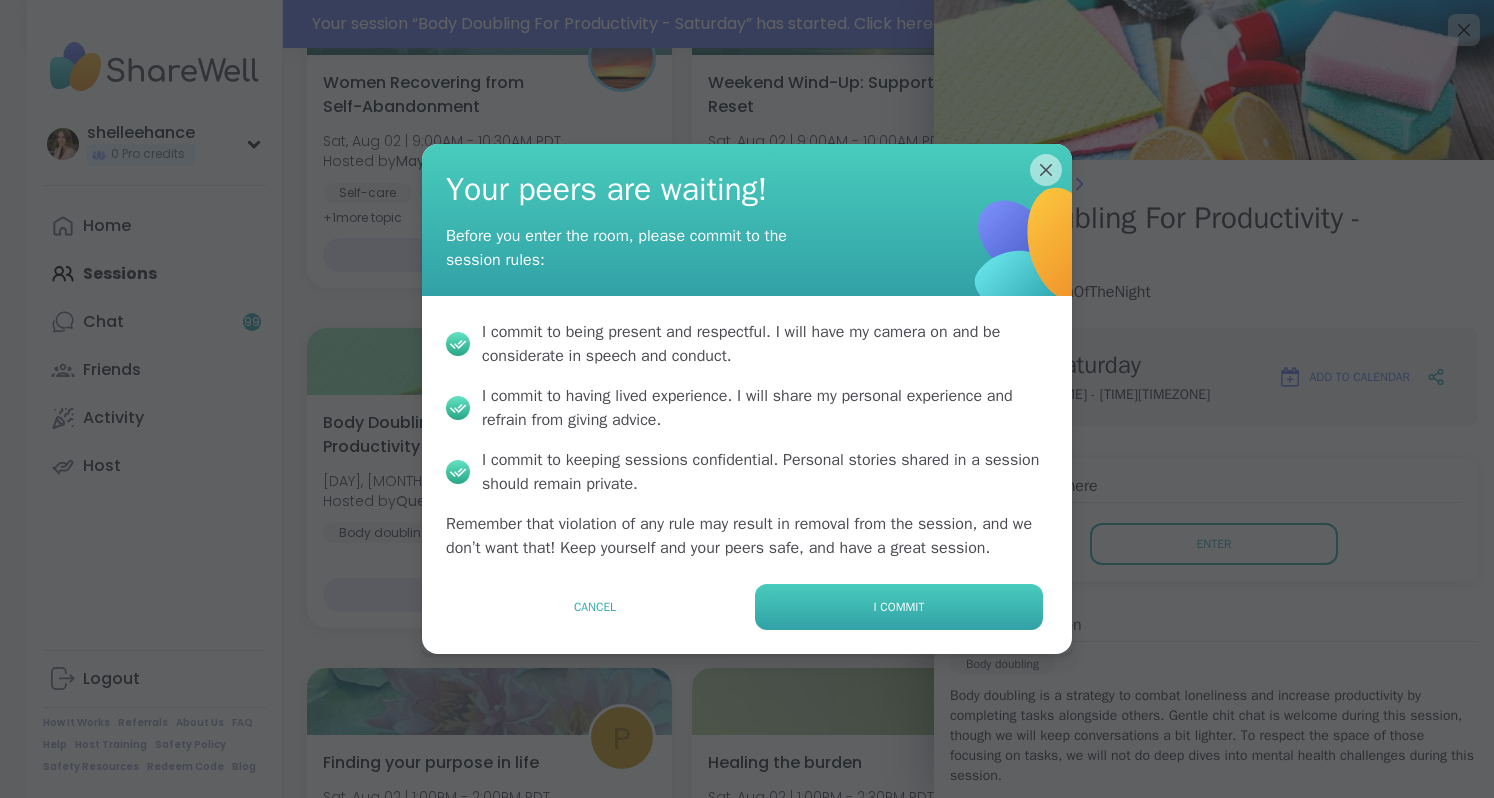 click on "I commit" at bounding box center [899, 607] 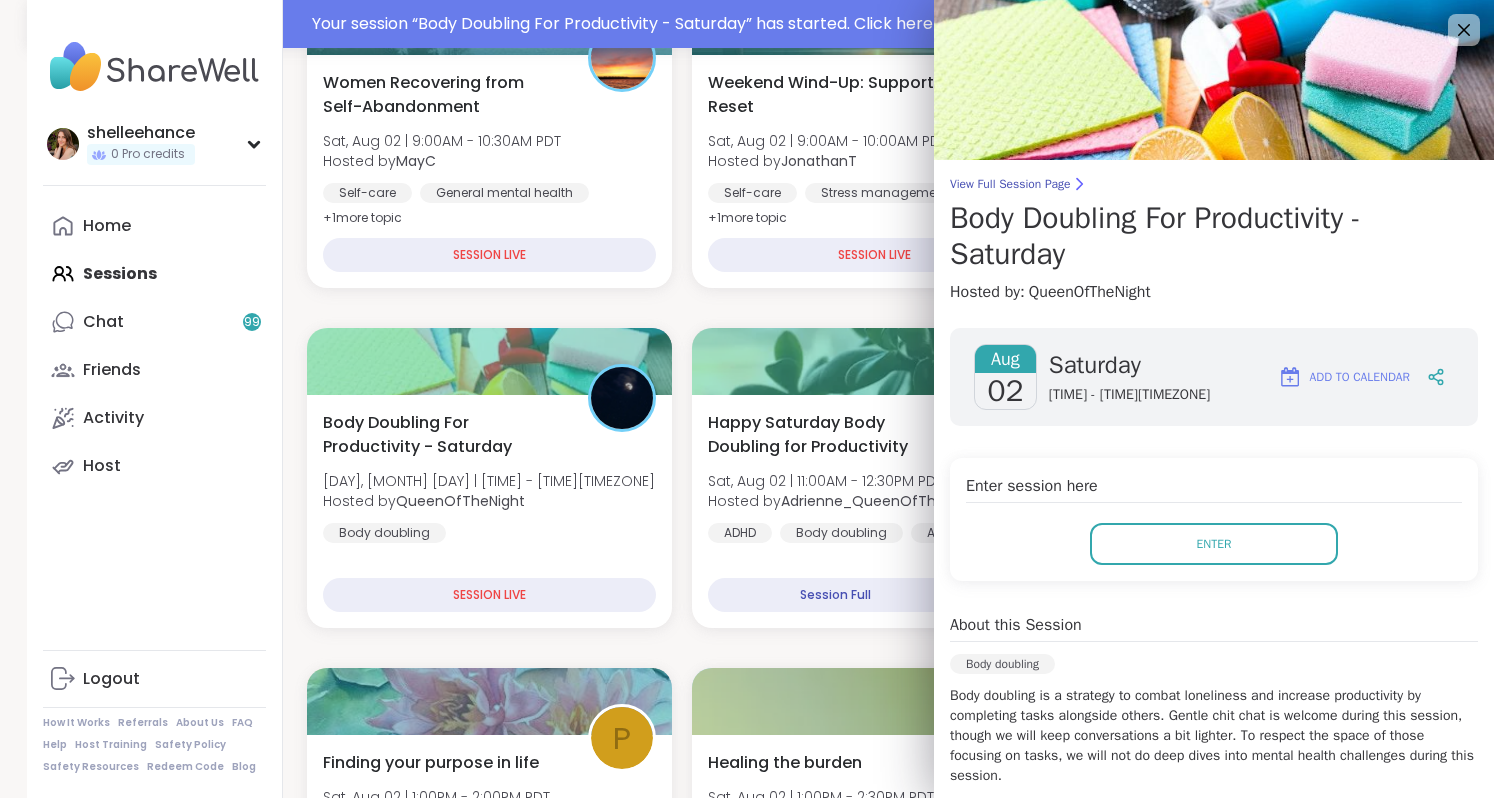 scroll, scrollTop: 0, scrollLeft: 0, axis: both 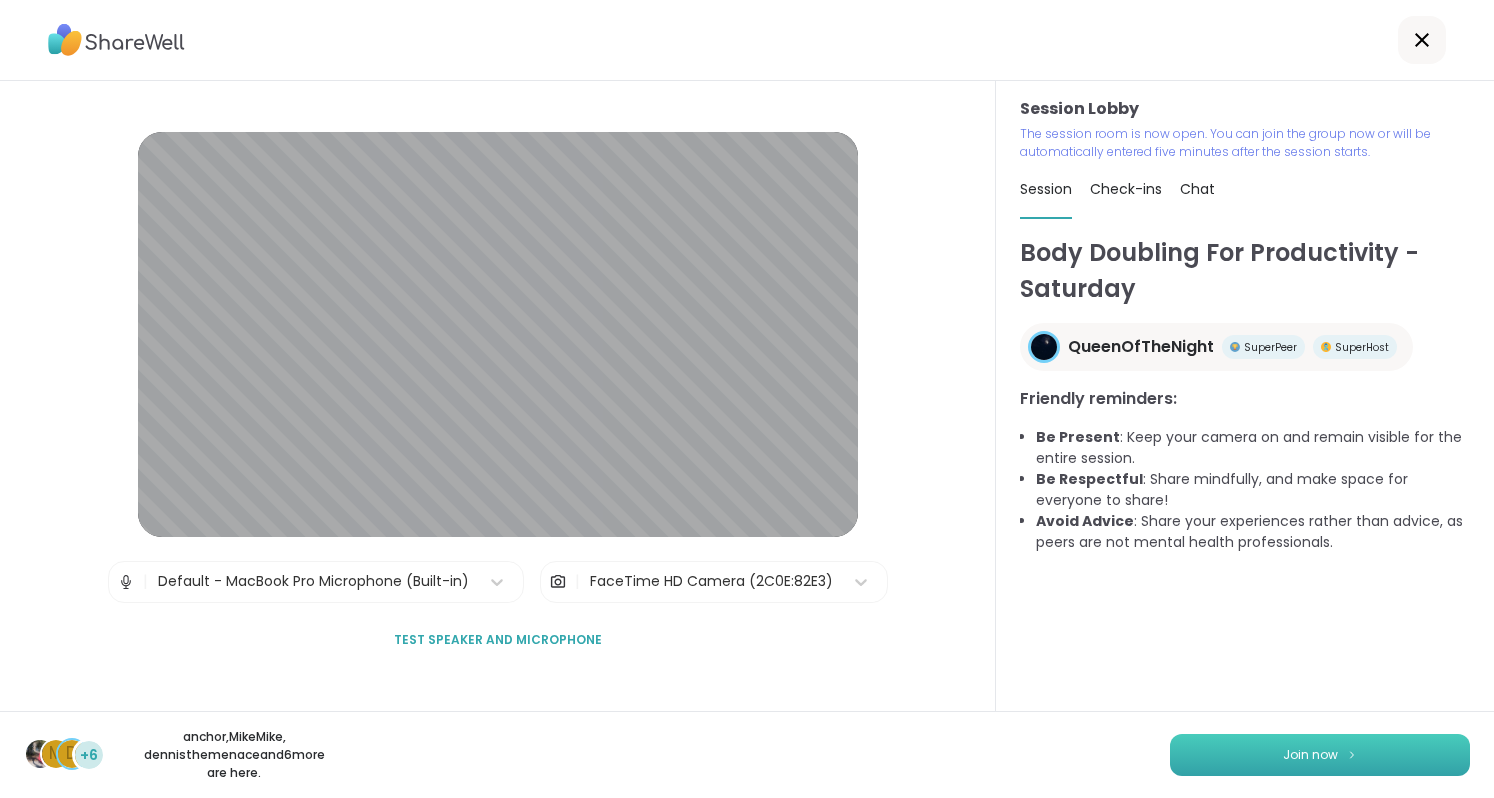 click on "Join now" at bounding box center (1310, 755) 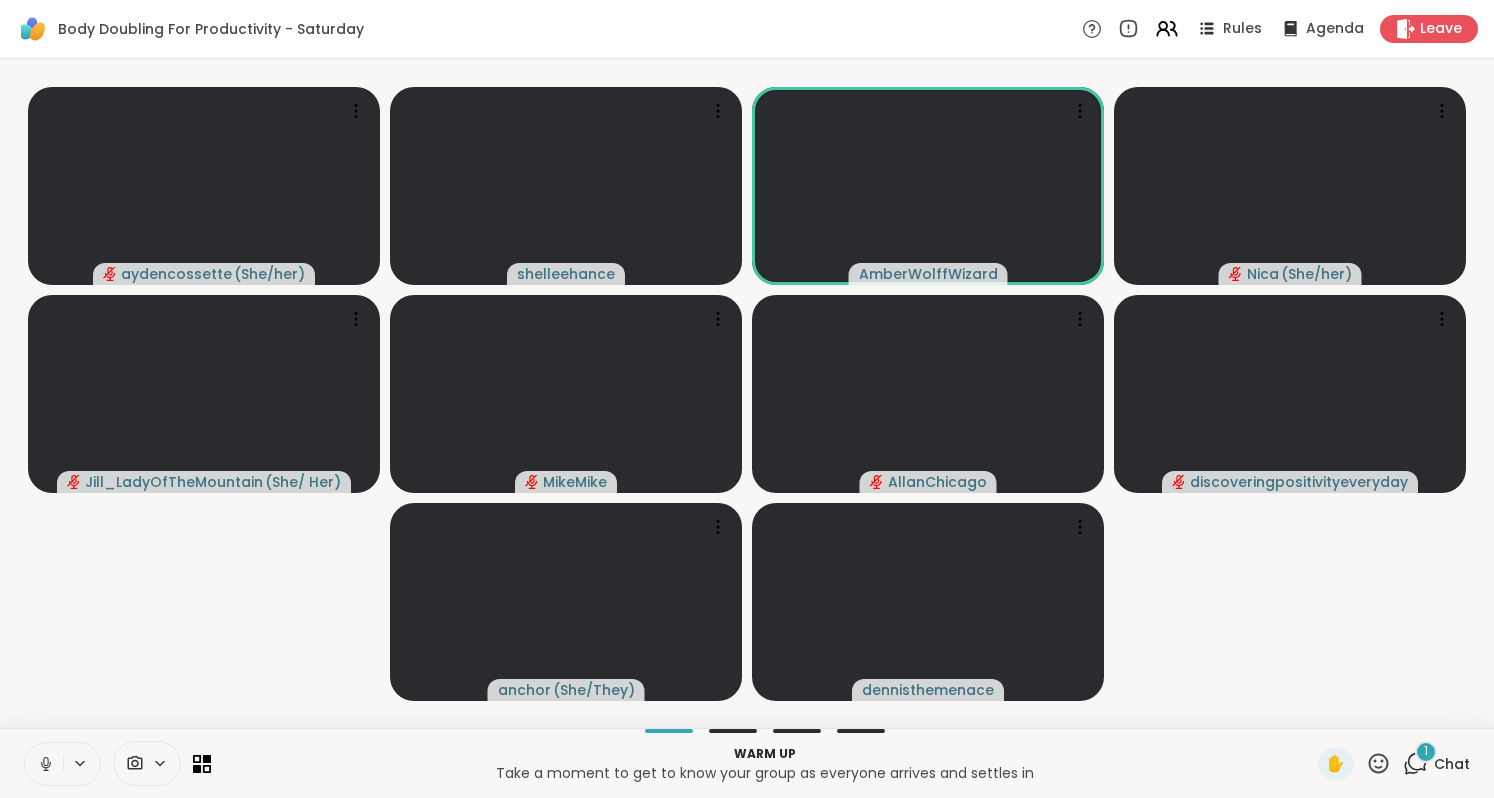 click 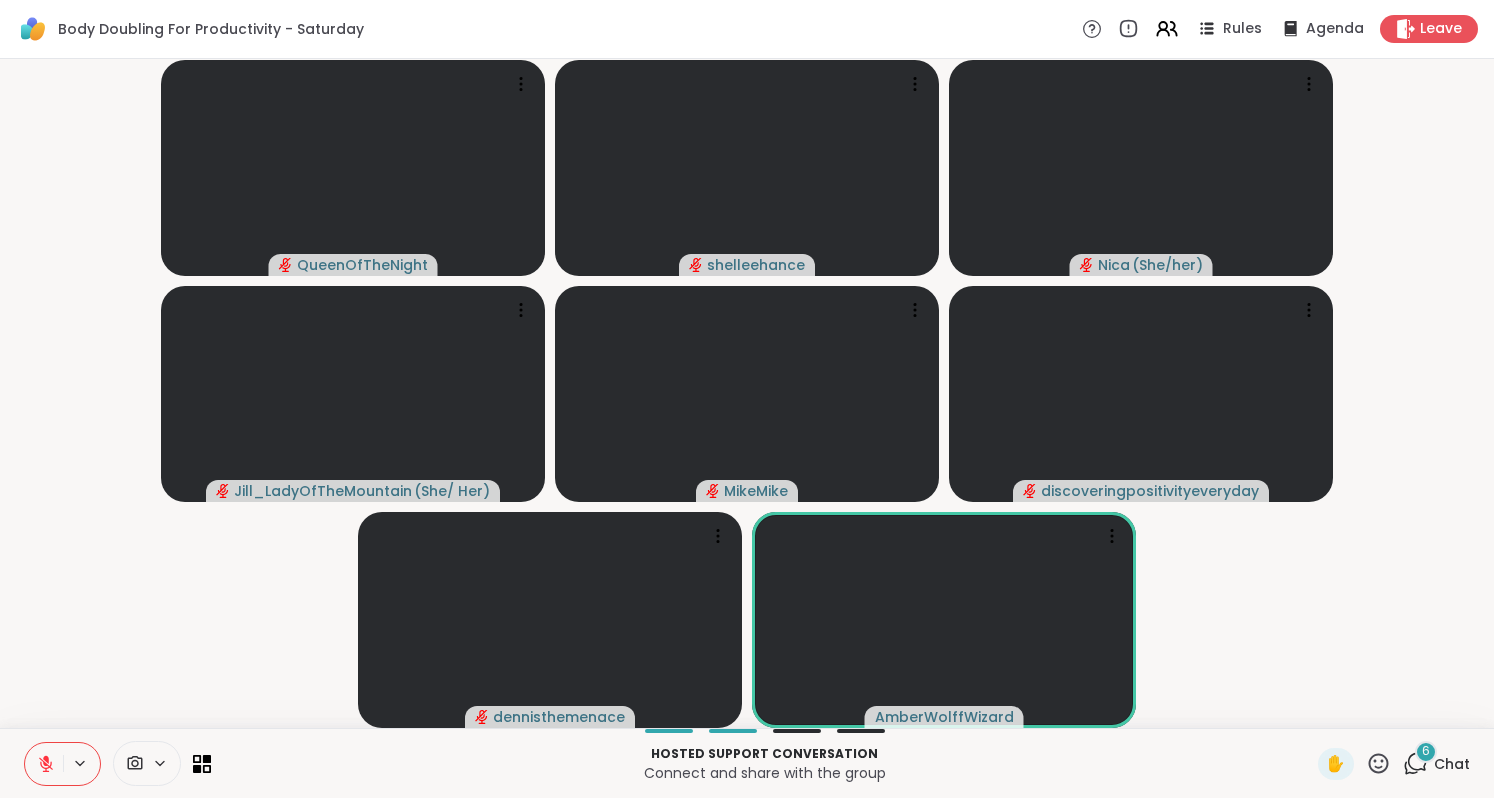 click on "Chat" at bounding box center [1452, 764] 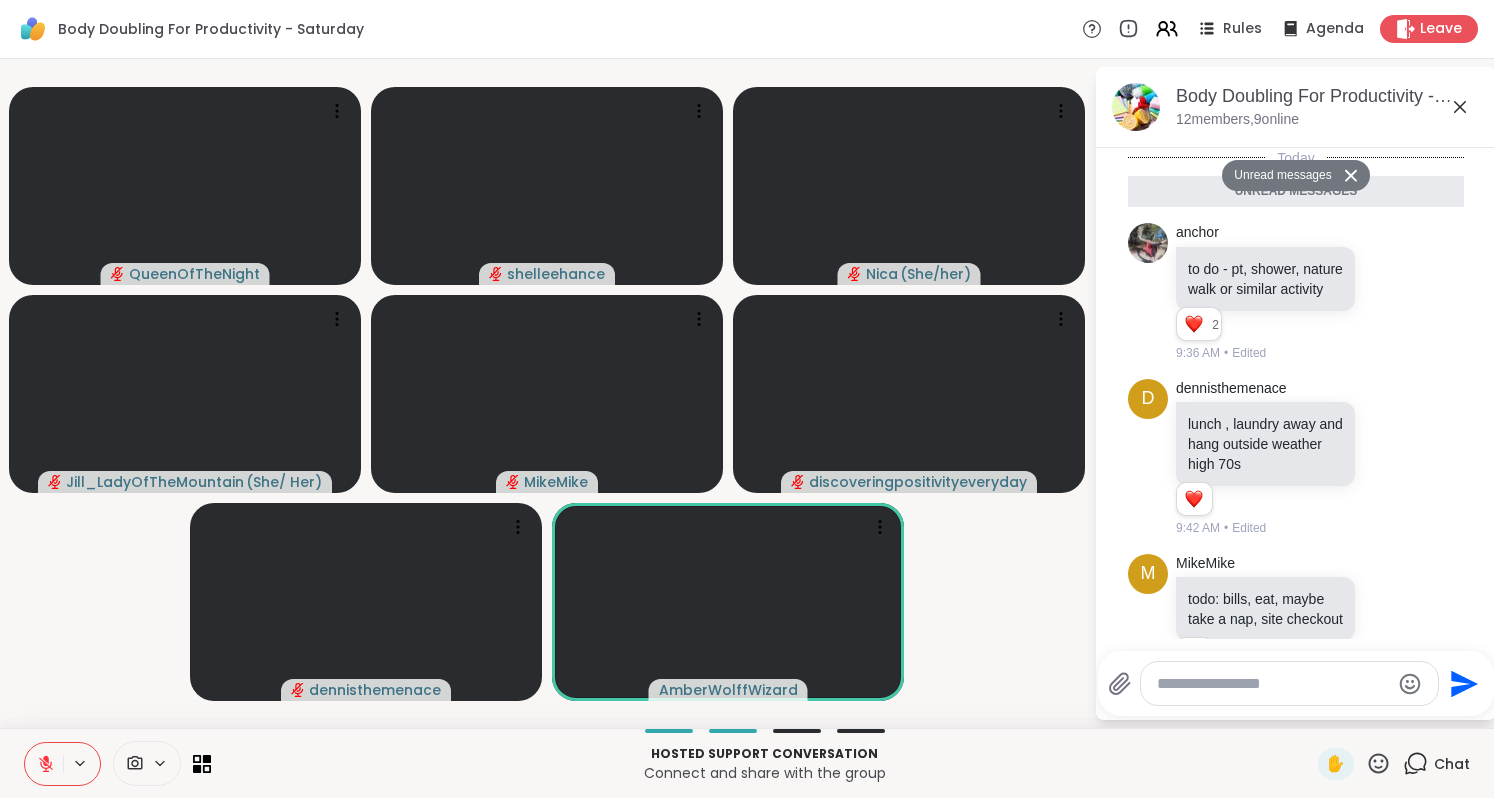 scroll, scrollTop: 877, scrollLeft: 0, axis: vertical 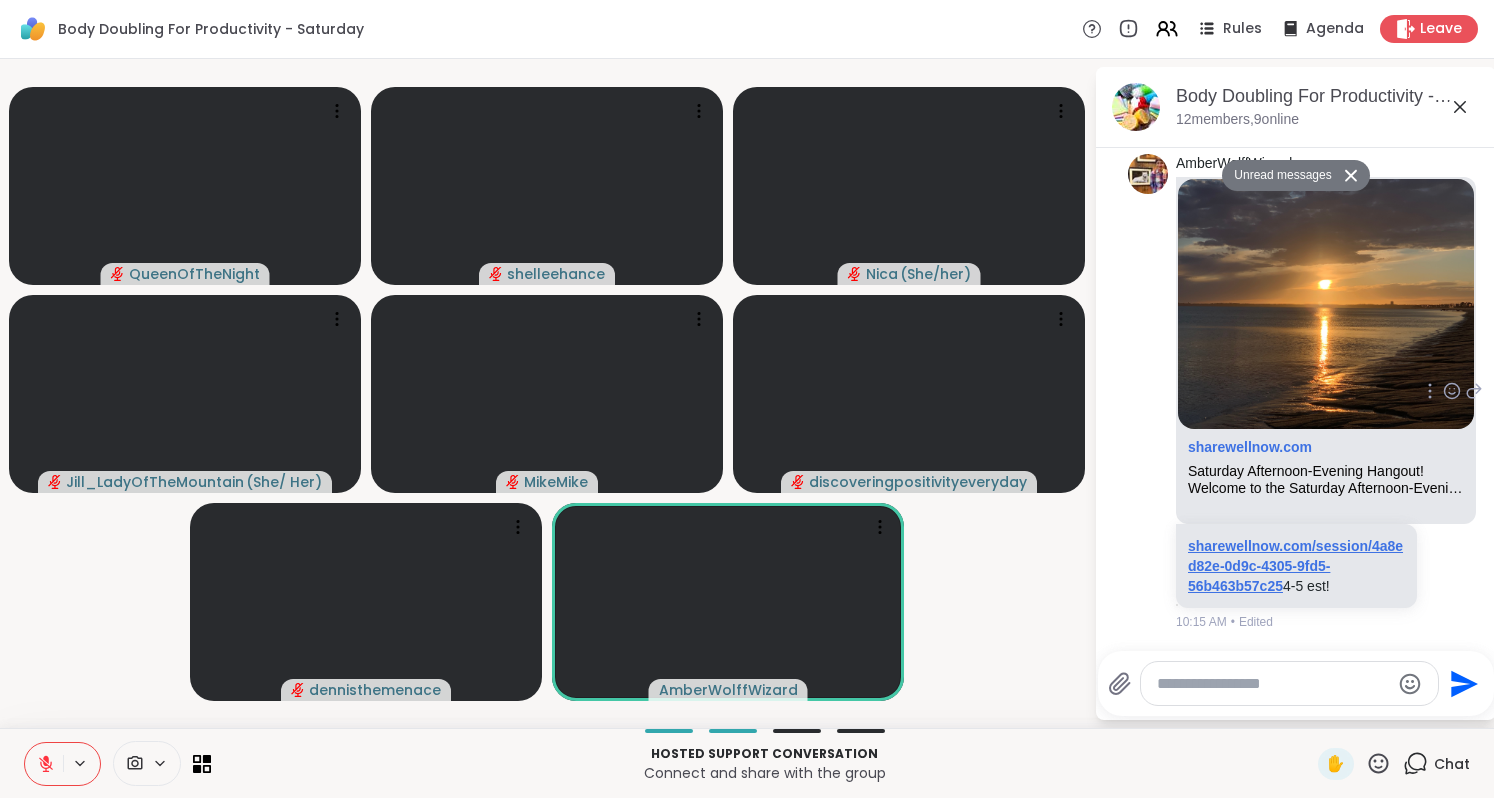 click on "sharewellnow.com/session/4a8ed82e-0d9c-4305-9fd5-56b463b57c25" at bounding box center [1295, 566] 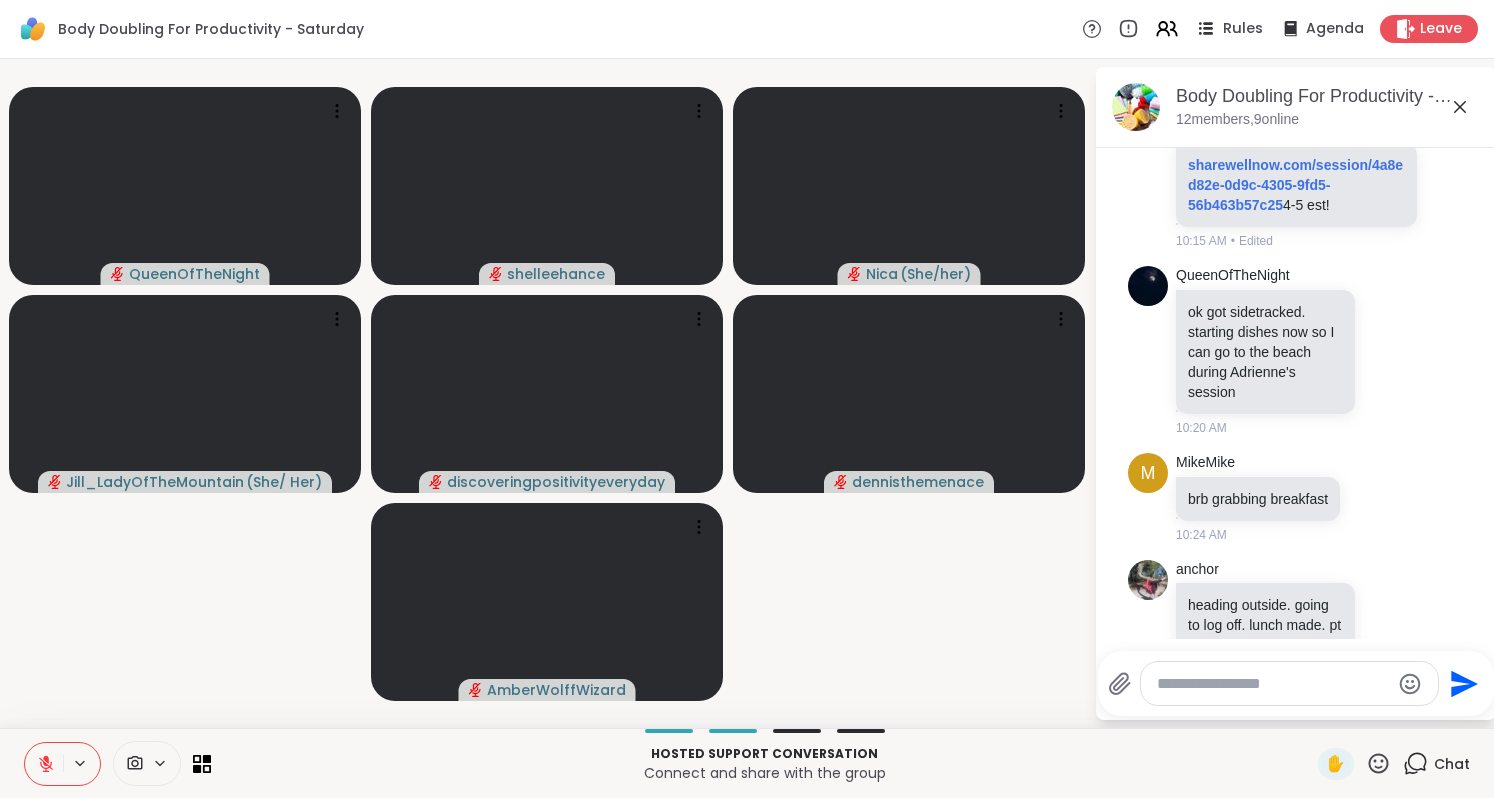 scroll, scrollTop: 1122, scrollLeft: 0, axis: vertical 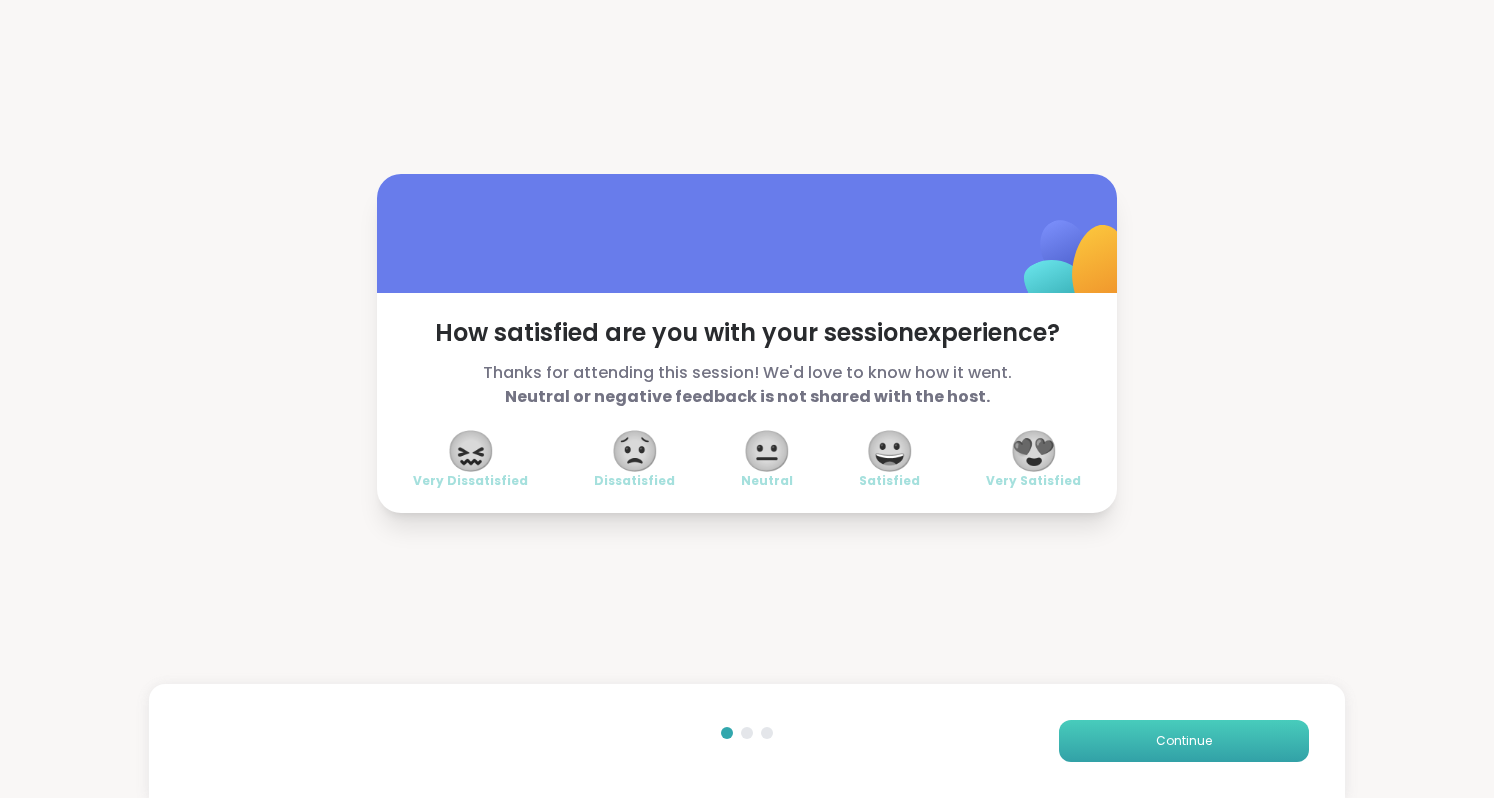 click on "Continue" at bounding box center (1184, 741) 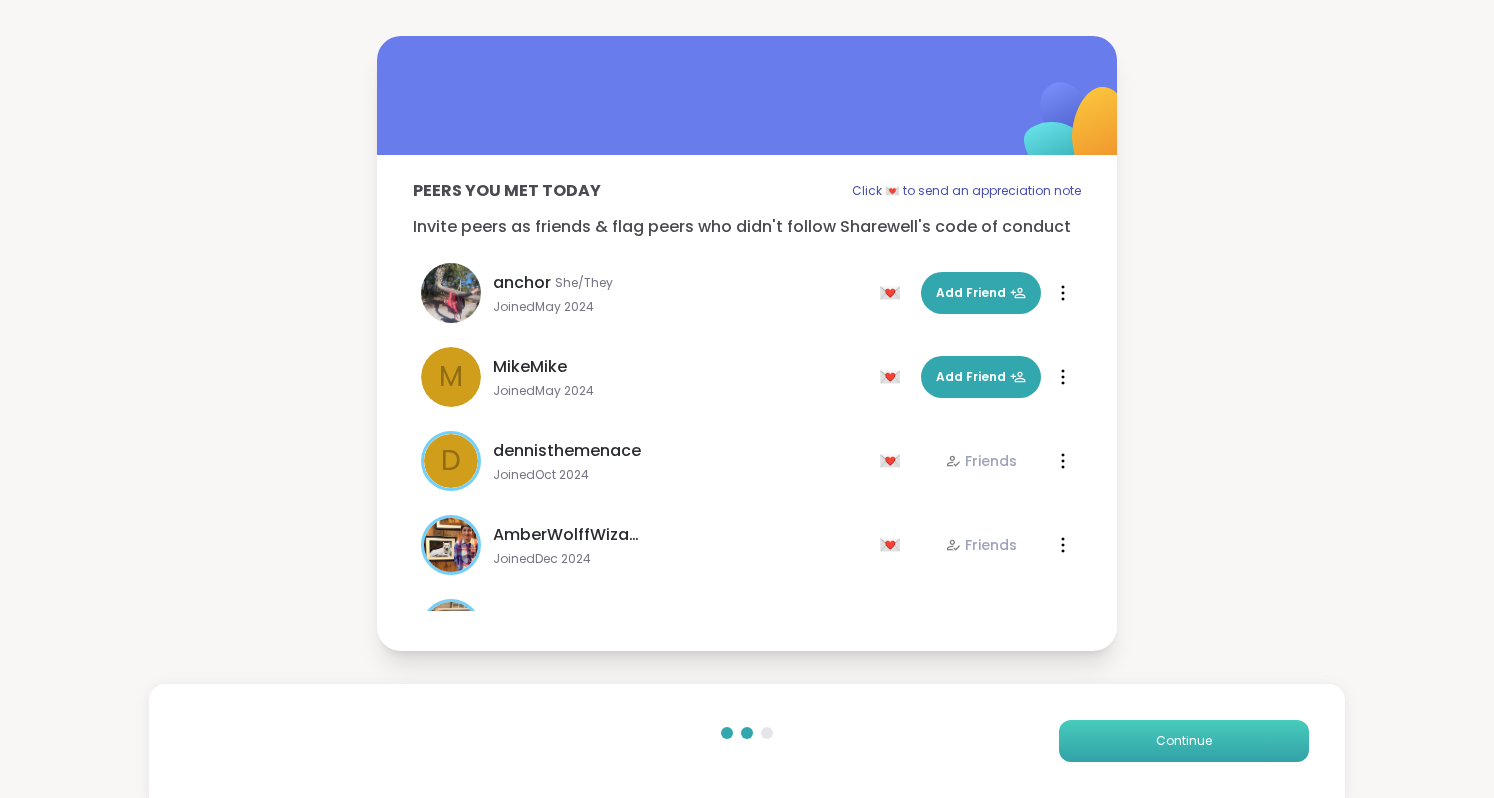 click on "Continue" at bounding box center [1184, 741] 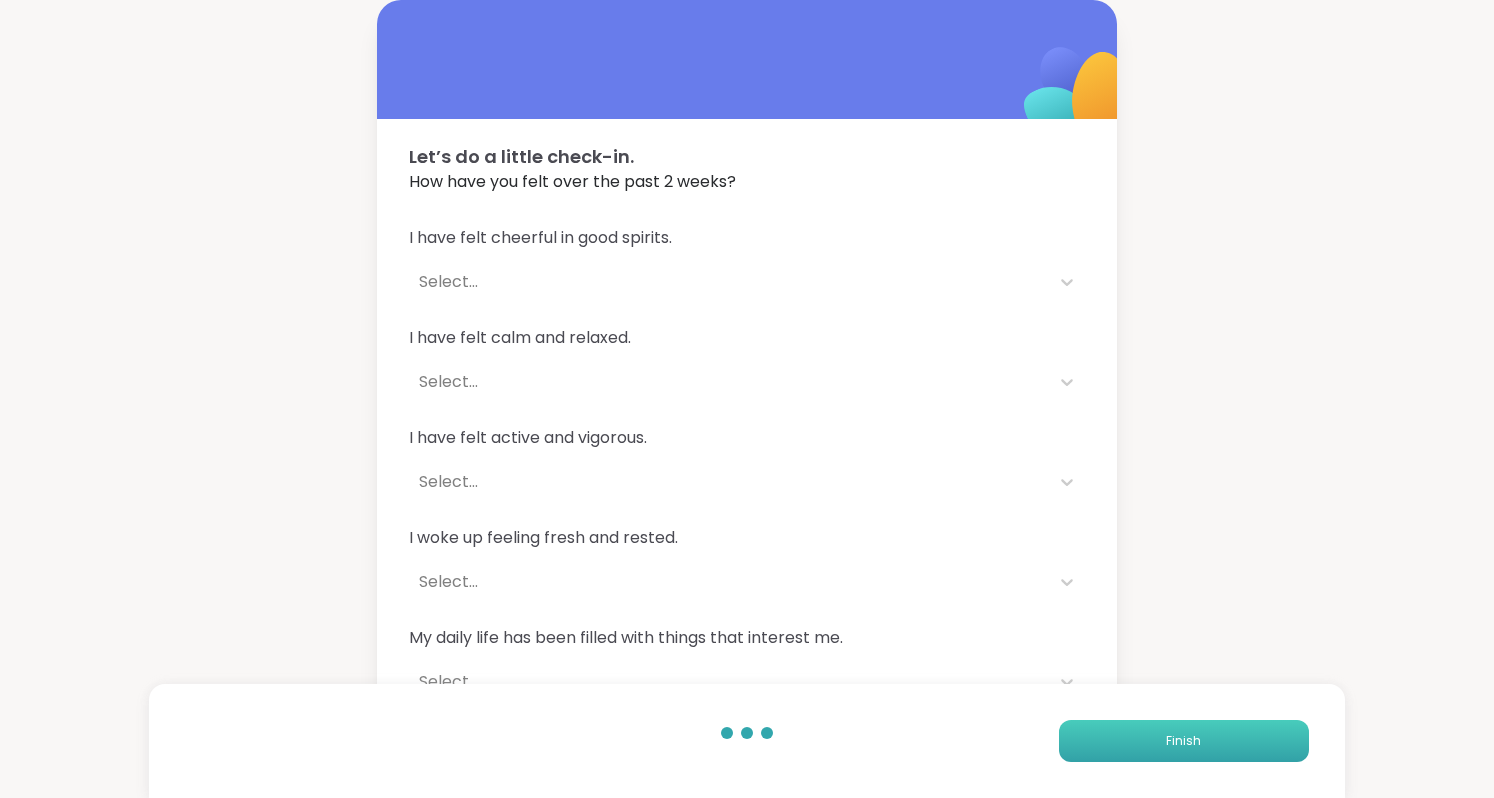 click on "Finish" at bounding box center [1184, 741] 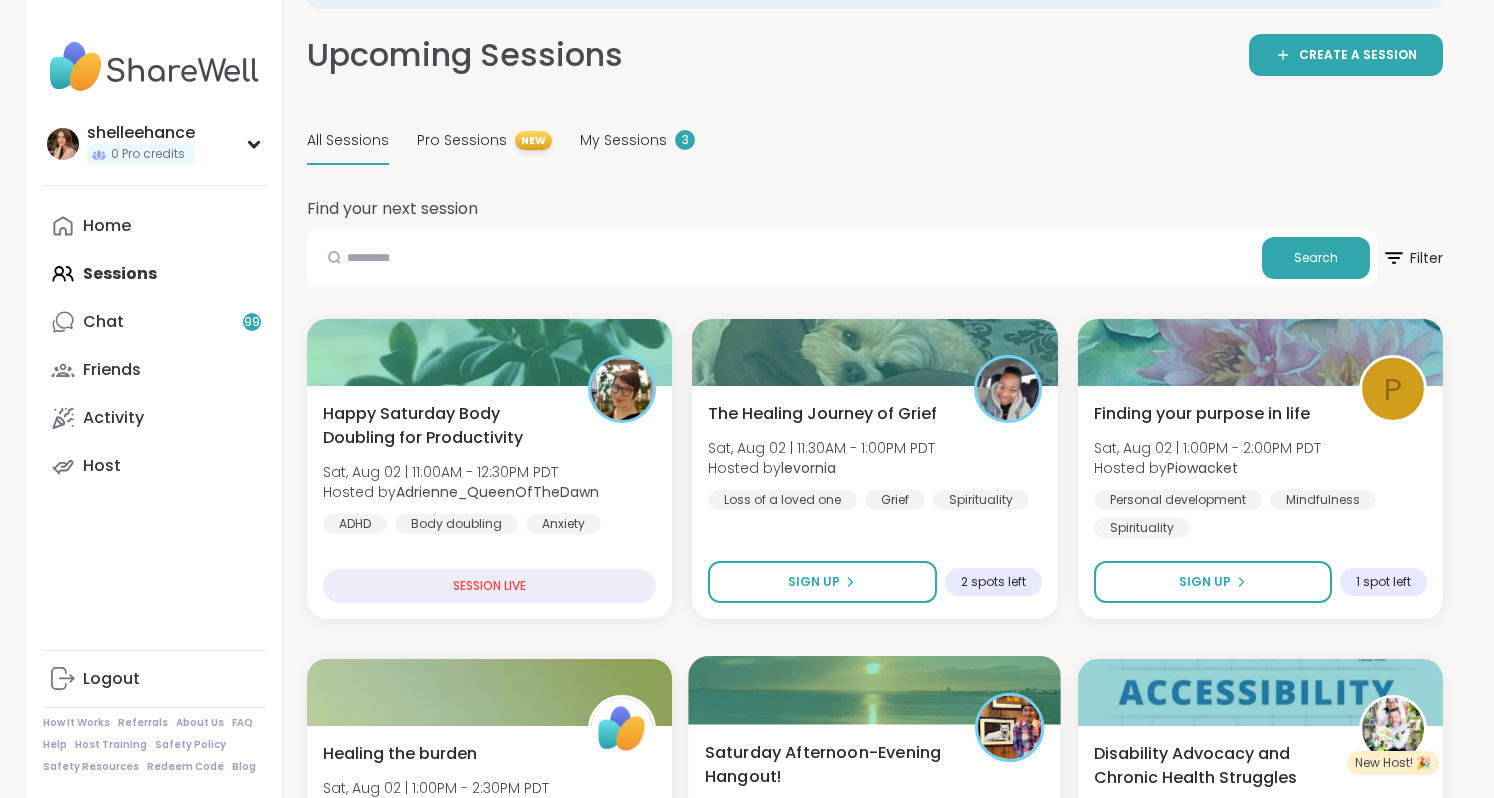 scroll, scrollTop: 137, scrollLeft: 0, axis: vertical 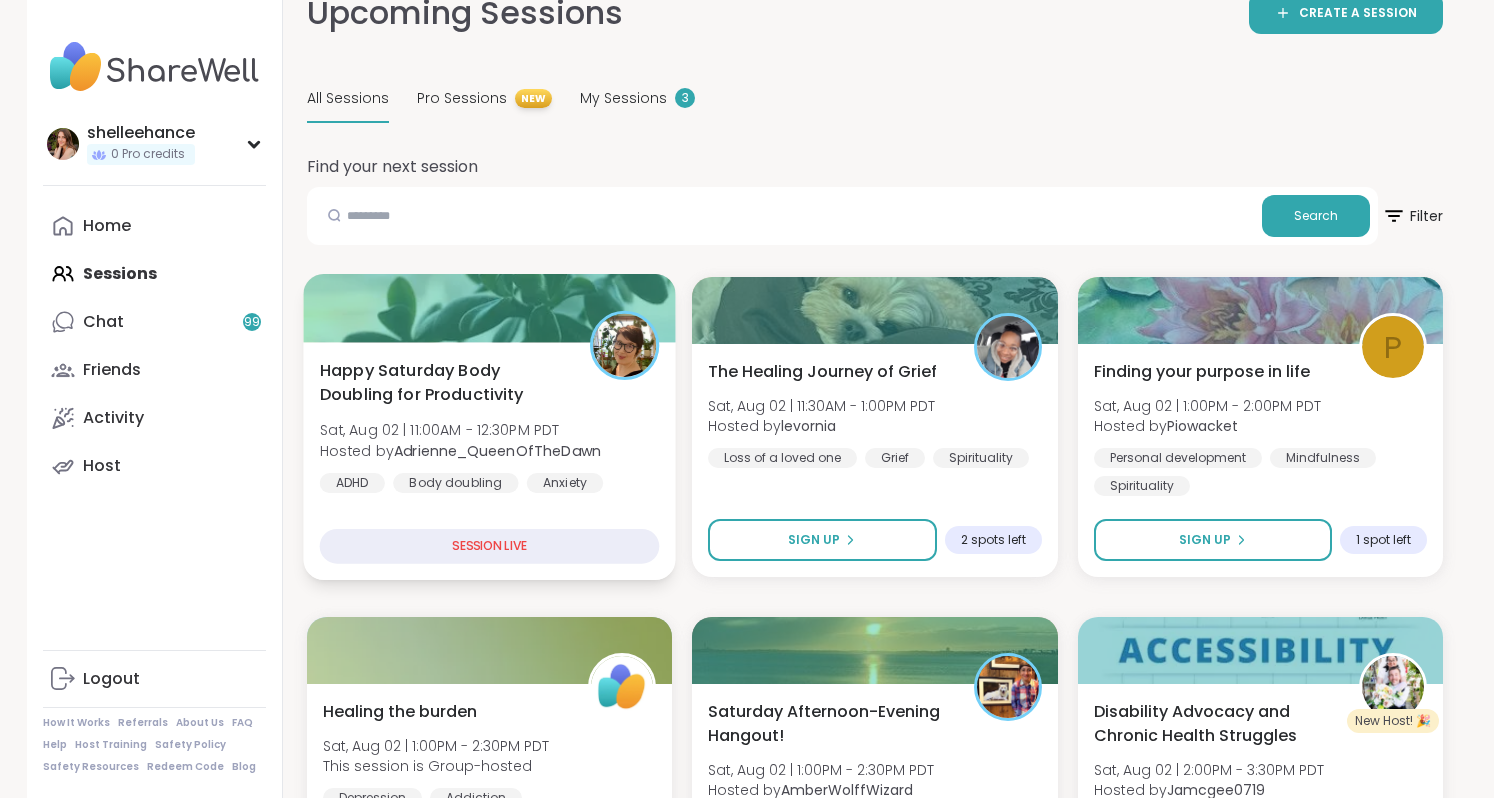 click on "Happy Saturday Body Doubling for Productivity  Sat, Aug 02 | 11:00AM - 12:30PM PDT Hosted by  Adrienne_QueenOfTheDawn ADHD Body doubling Anxiety SESSION LIVE" at bounding box center [489, 461] 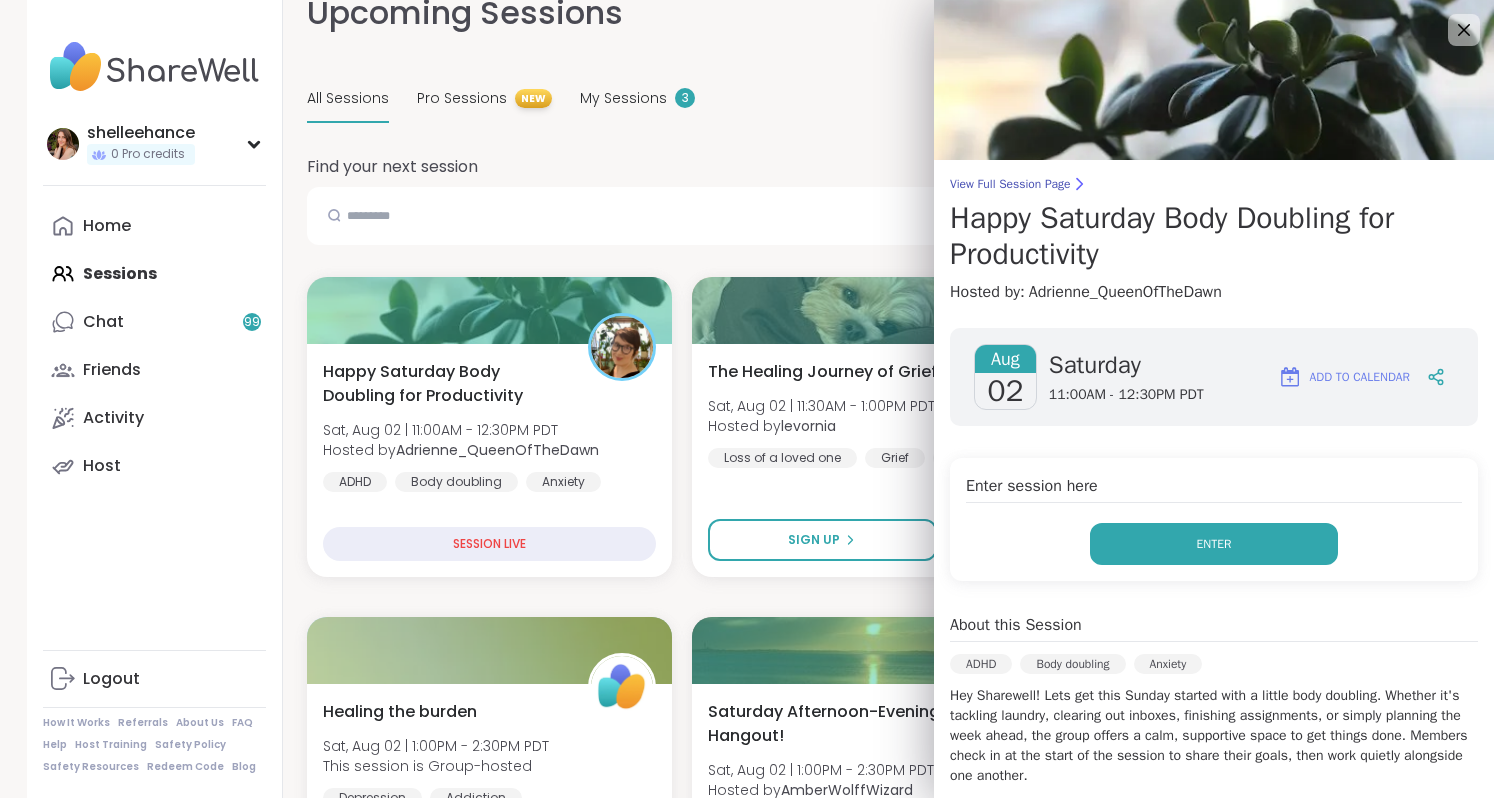 click on "Enter" at bounding box center [1214, 544] 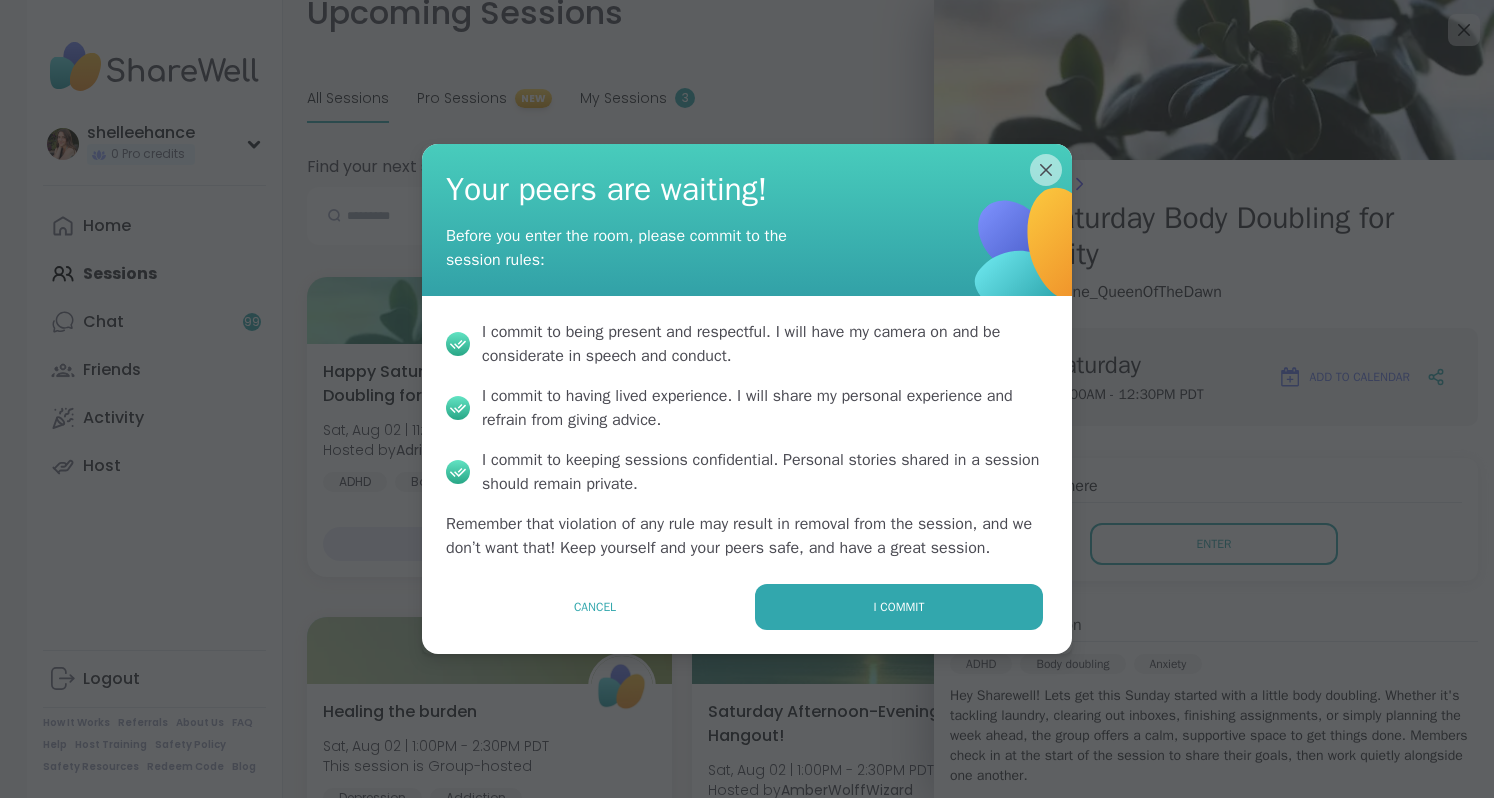 click on "I commit" at bounding box center (899, 607) 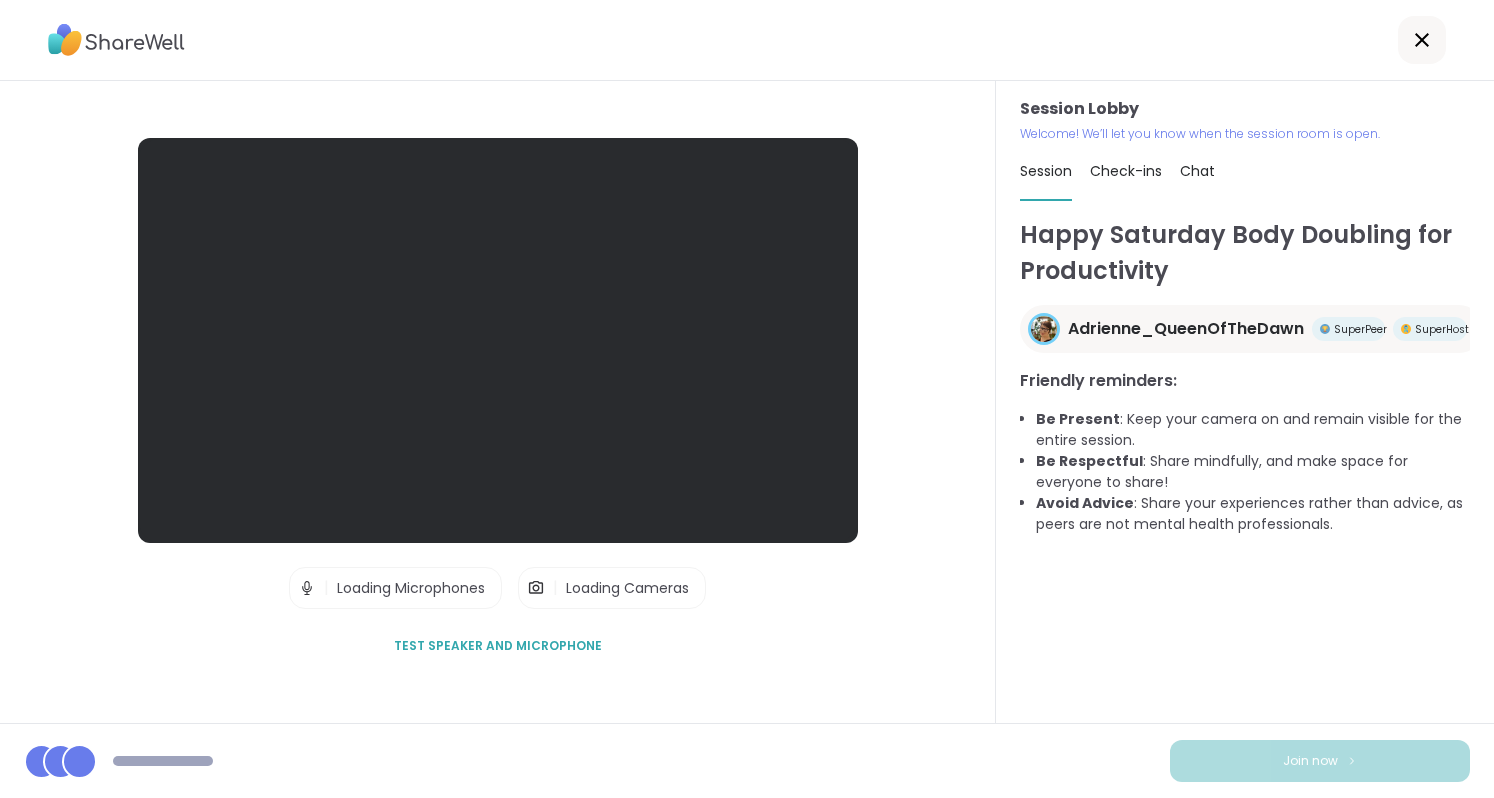 scroll, scrollTop: 0, scrollLeft: 0, axis: both 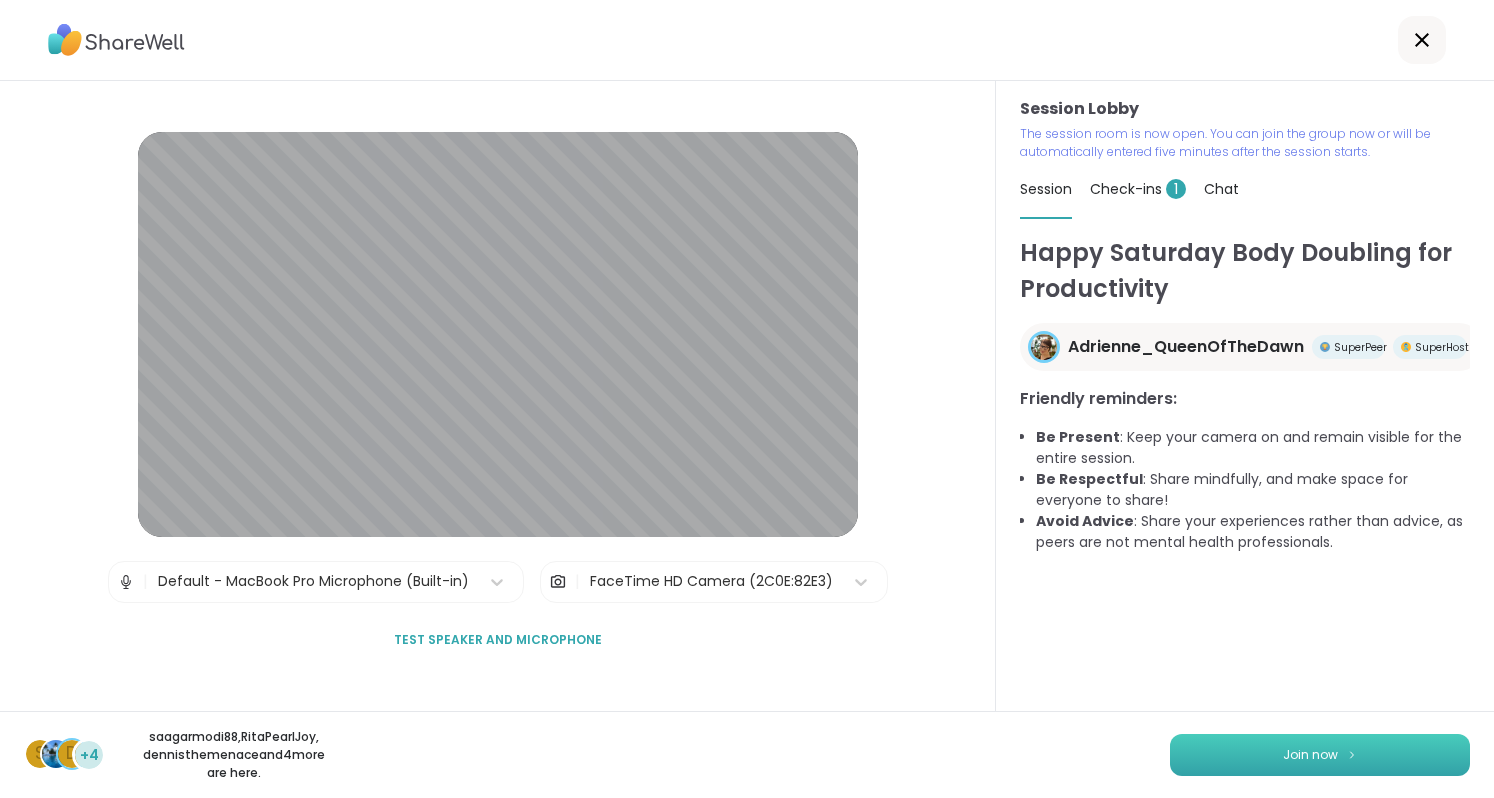 click on "Join now" at bounding box center [1320, 755] 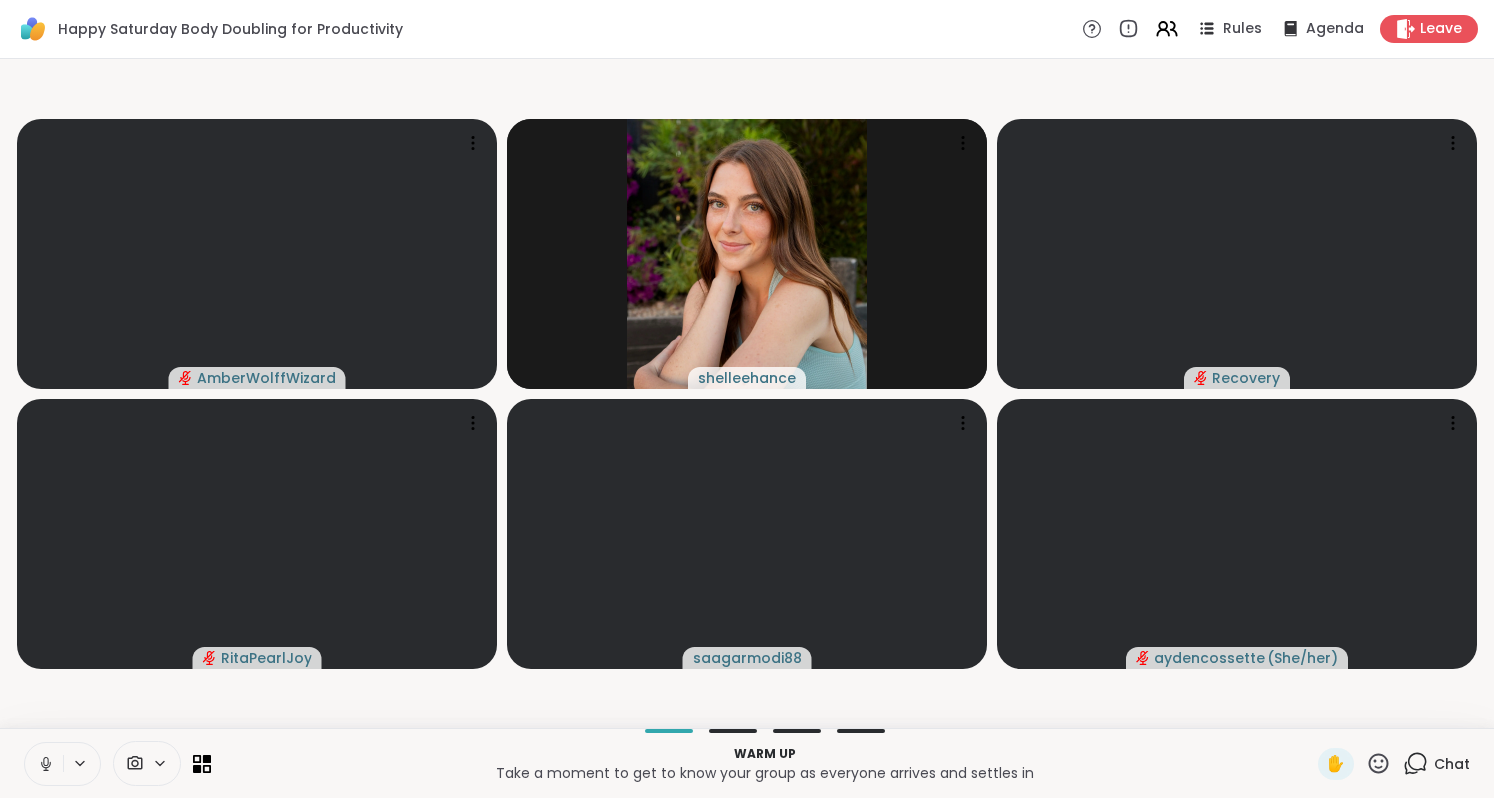 click 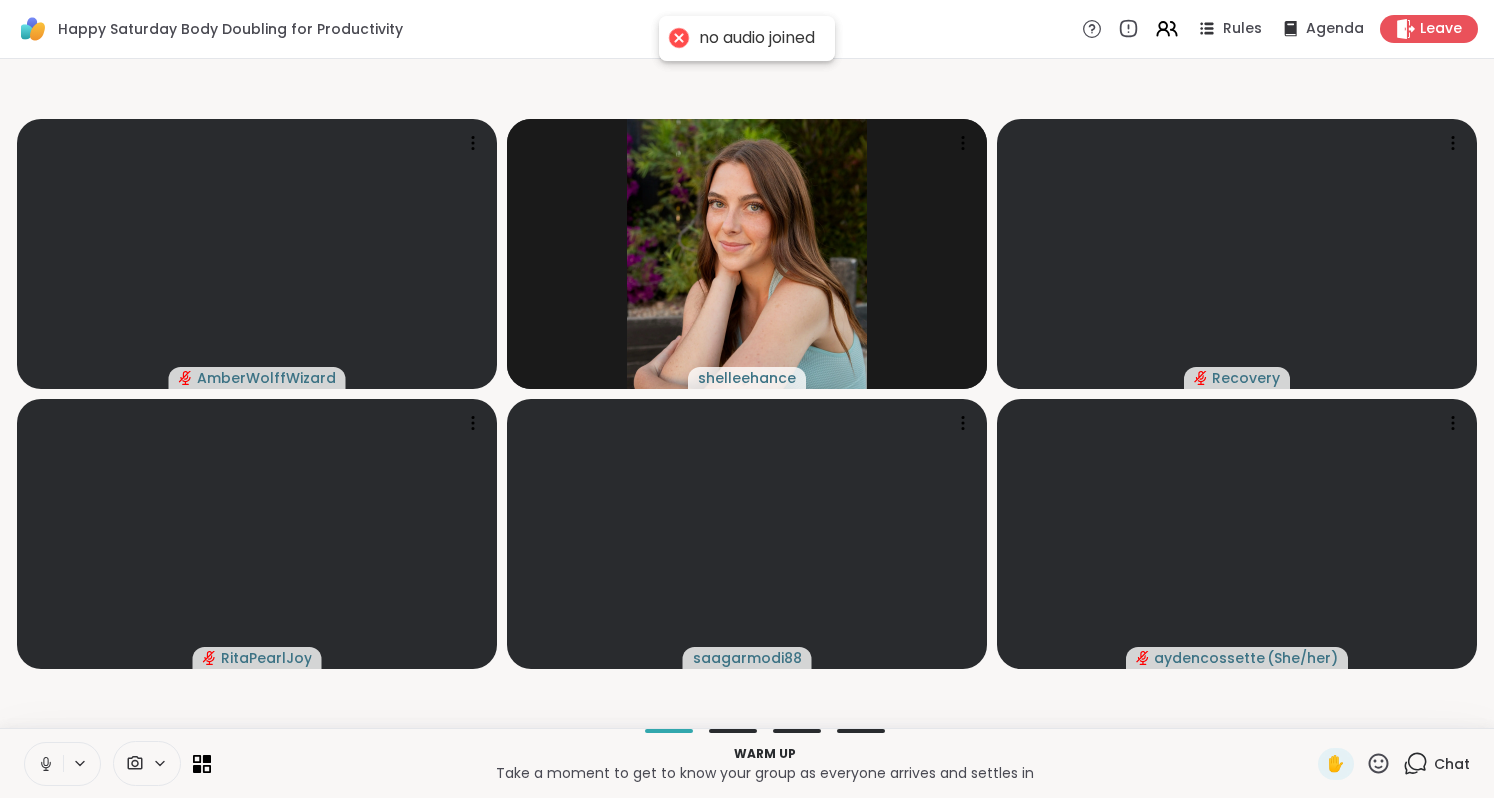 click 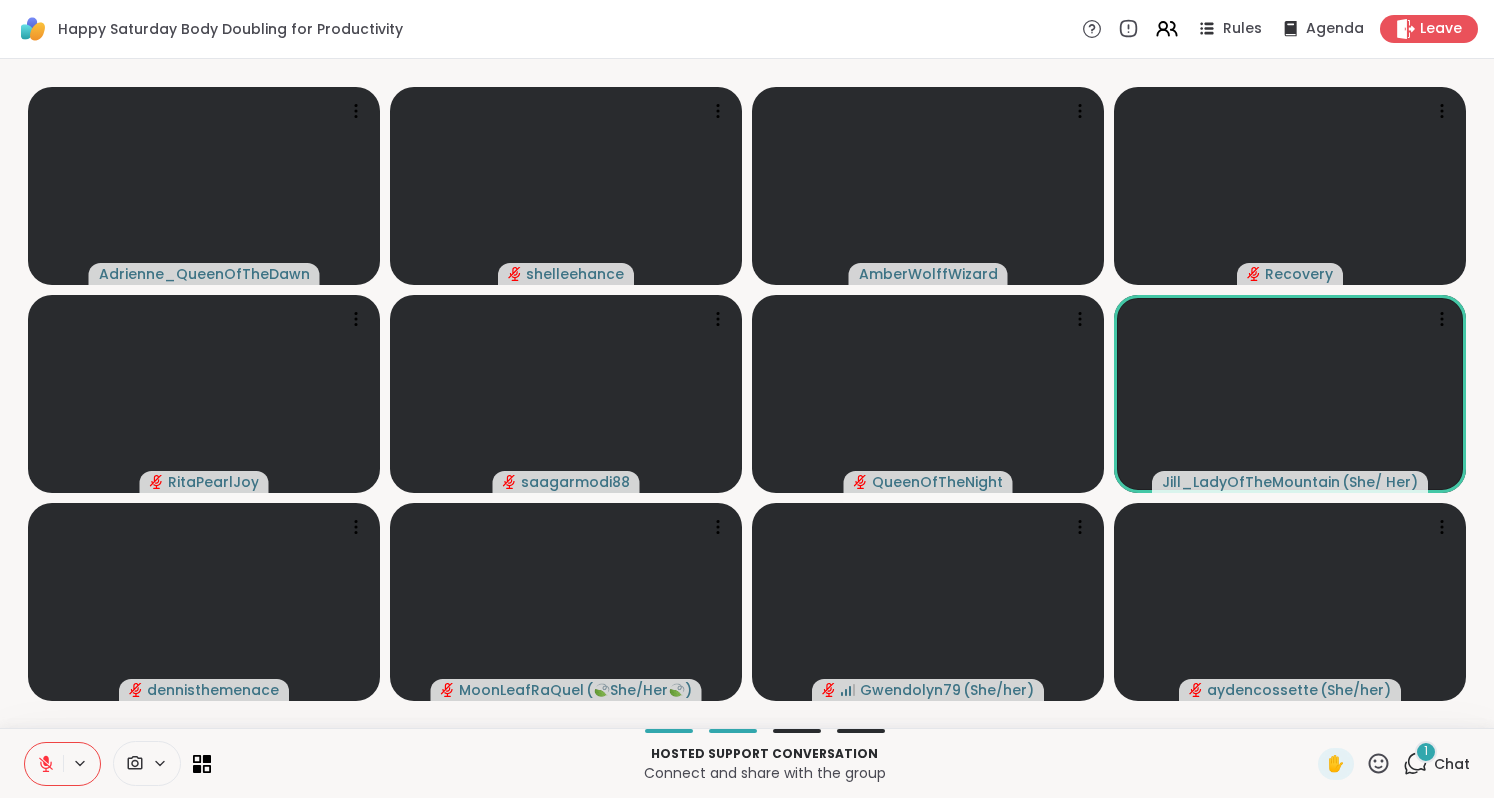 click at bounding box center [44, 764] 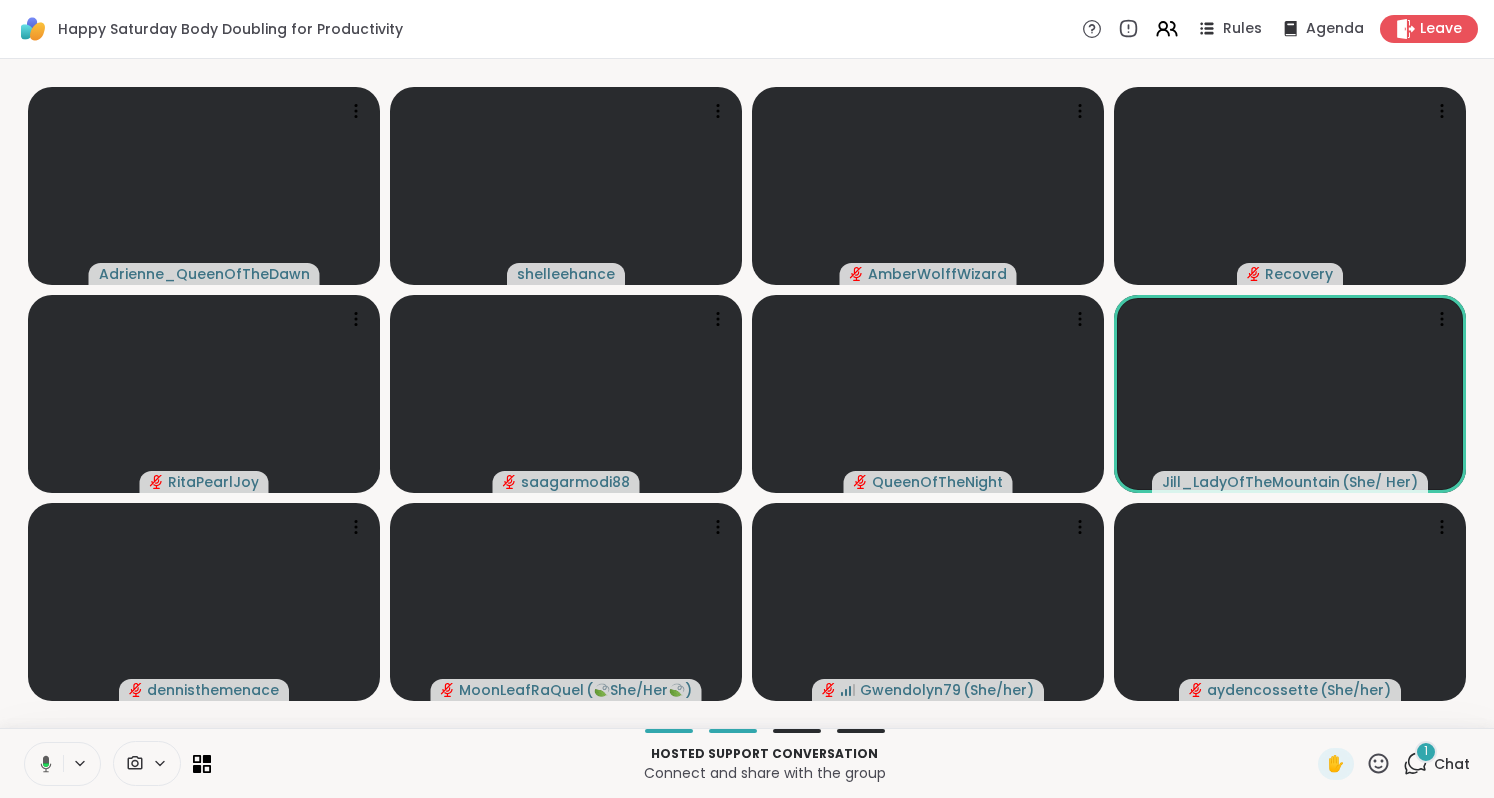 click at bounding box center (42, 764) 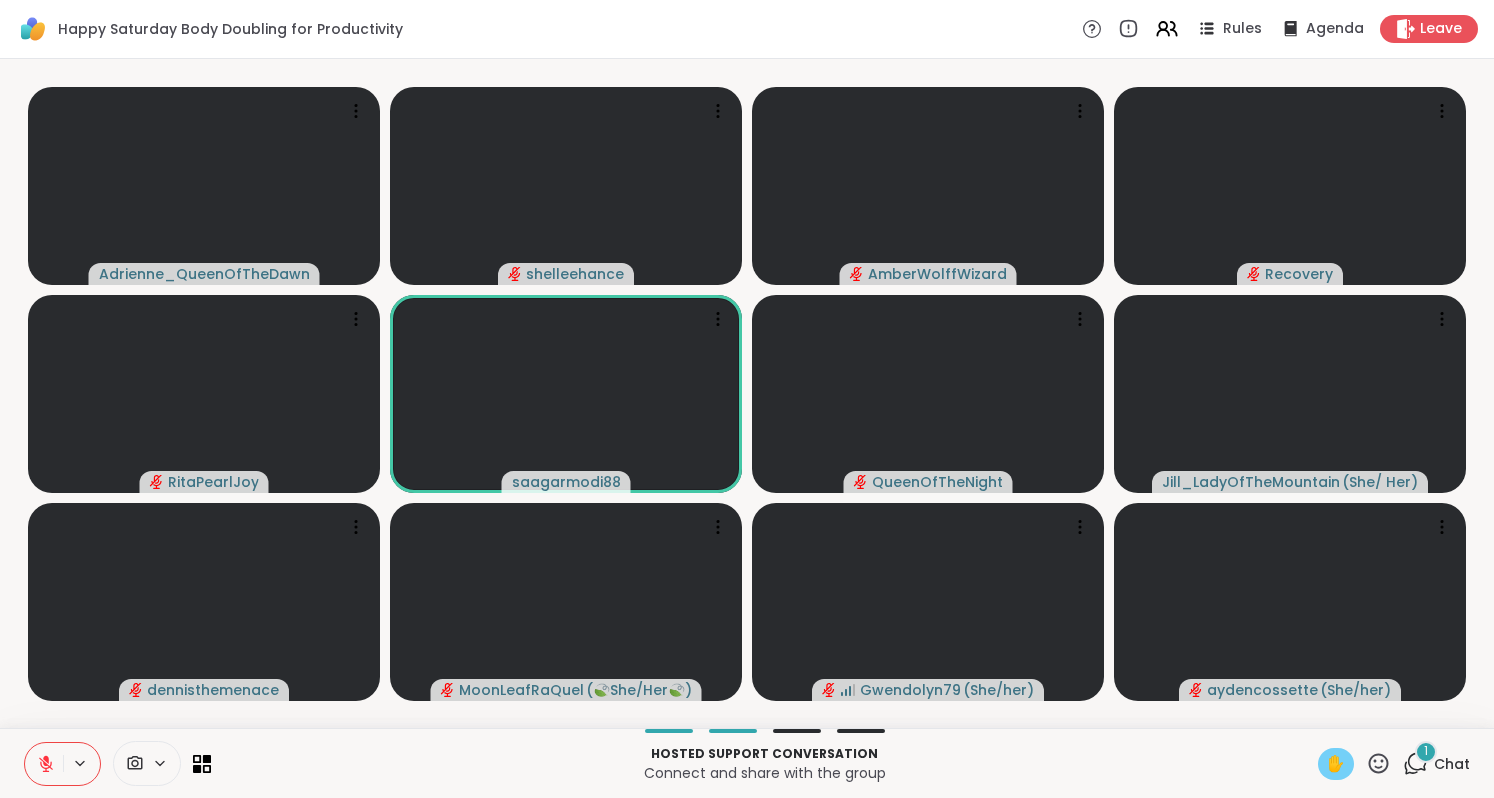 click on "✋" at bounding box center [1336, 764] 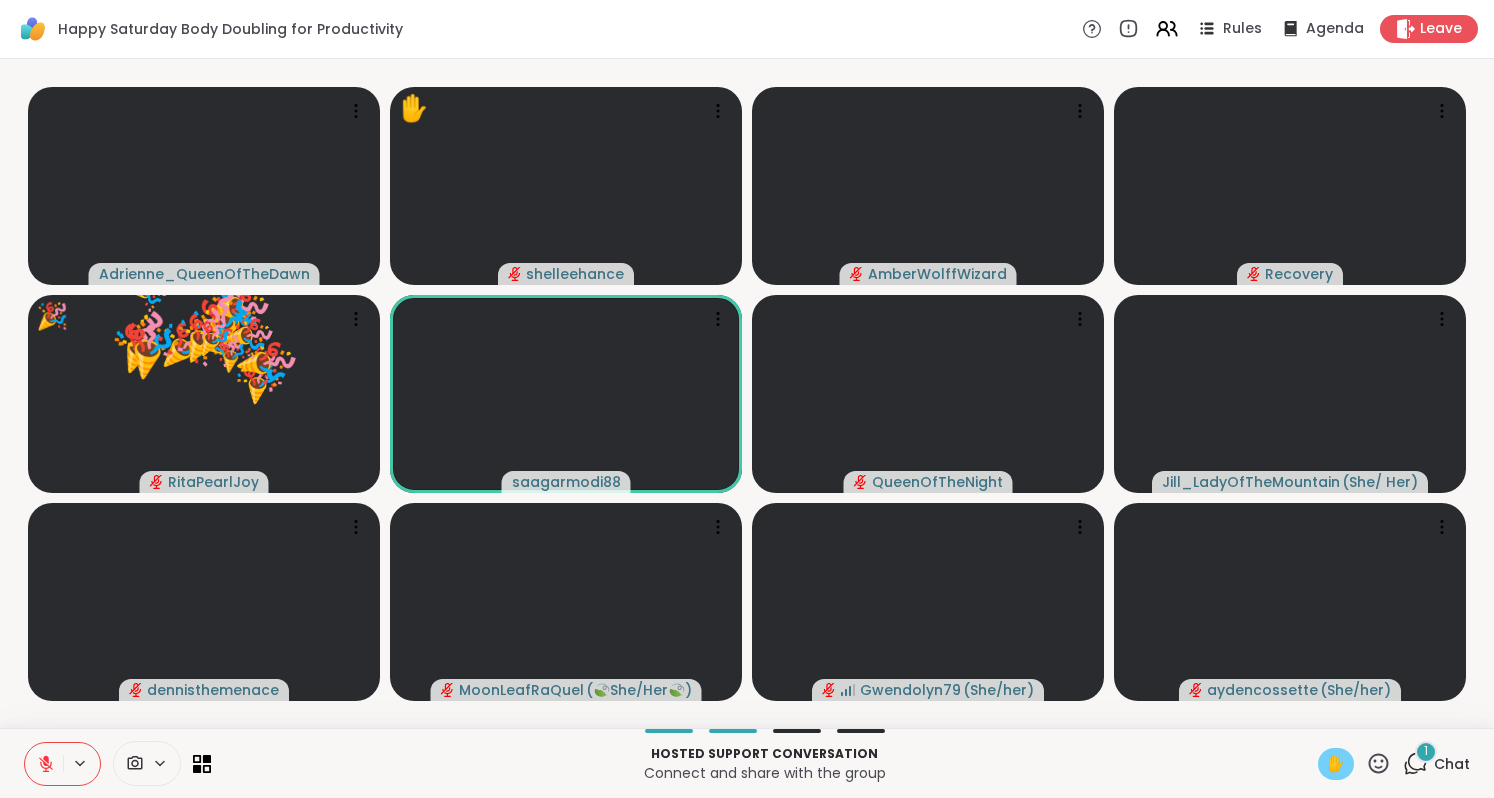 click on "✋" at bounding box center (1336, 764) 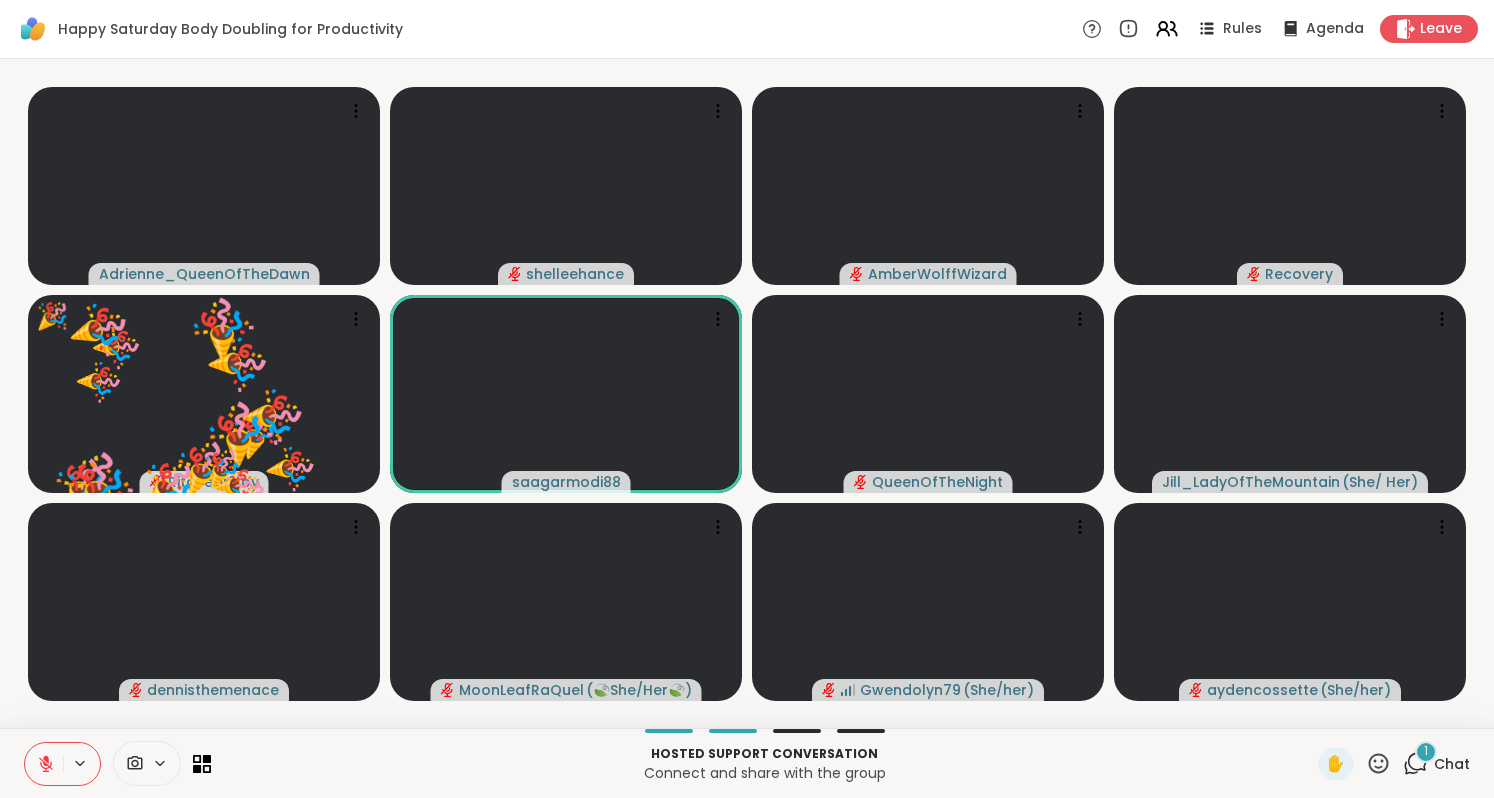 click 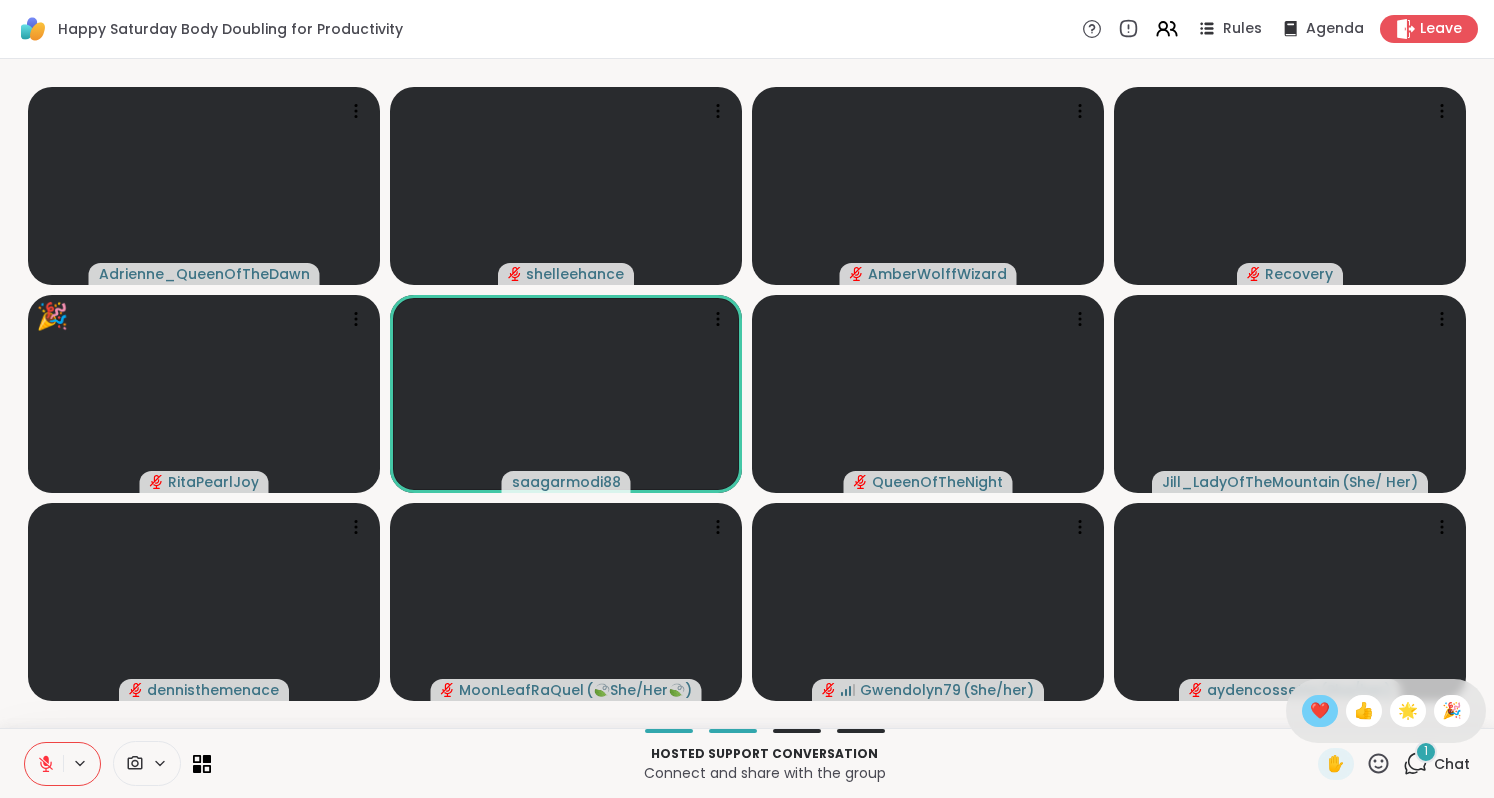 click on "❤️" at bounding box center (1320, 711) 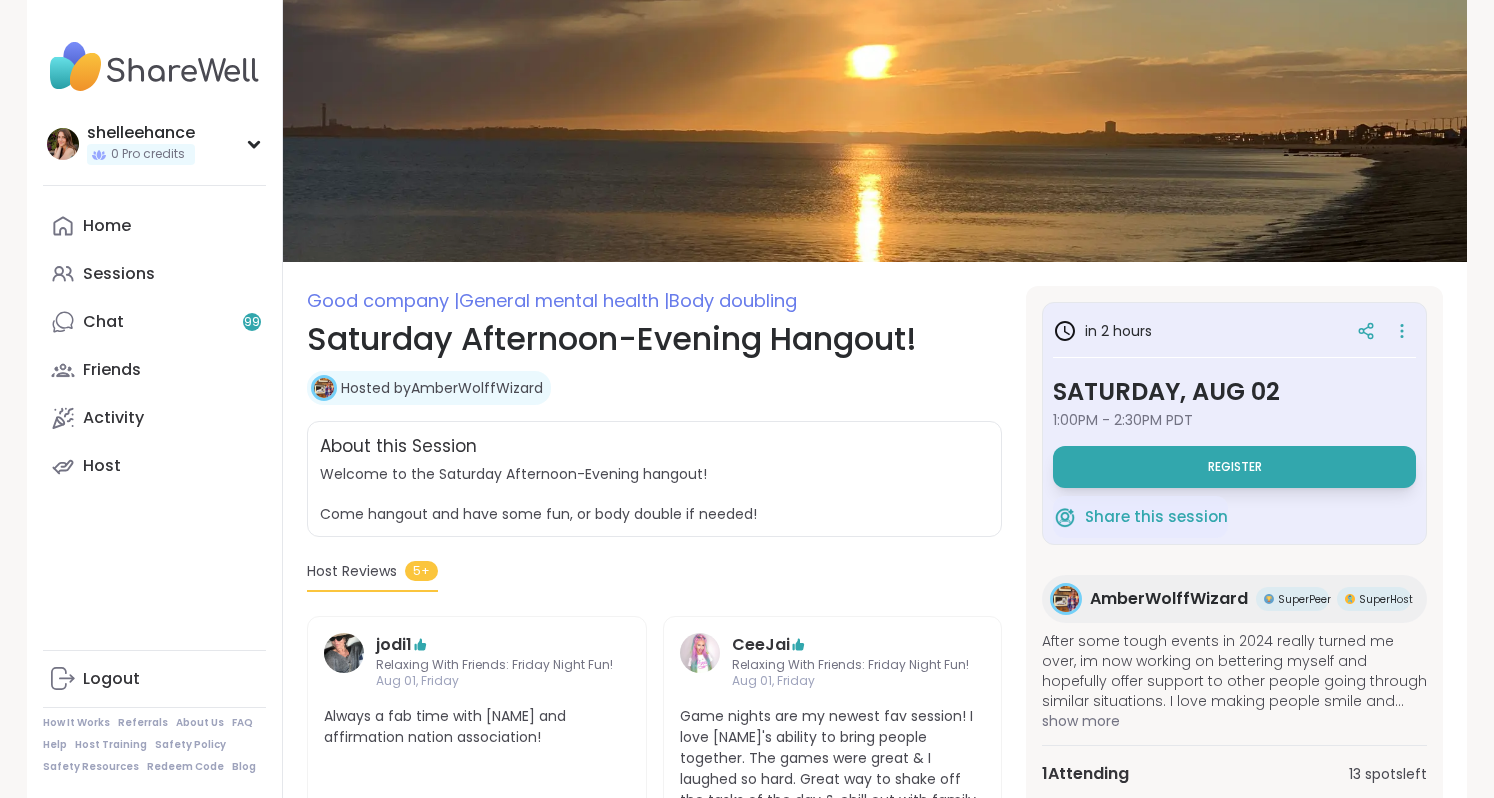 scroll, scrollTop: 0, scrollLeft: 0, axis: both 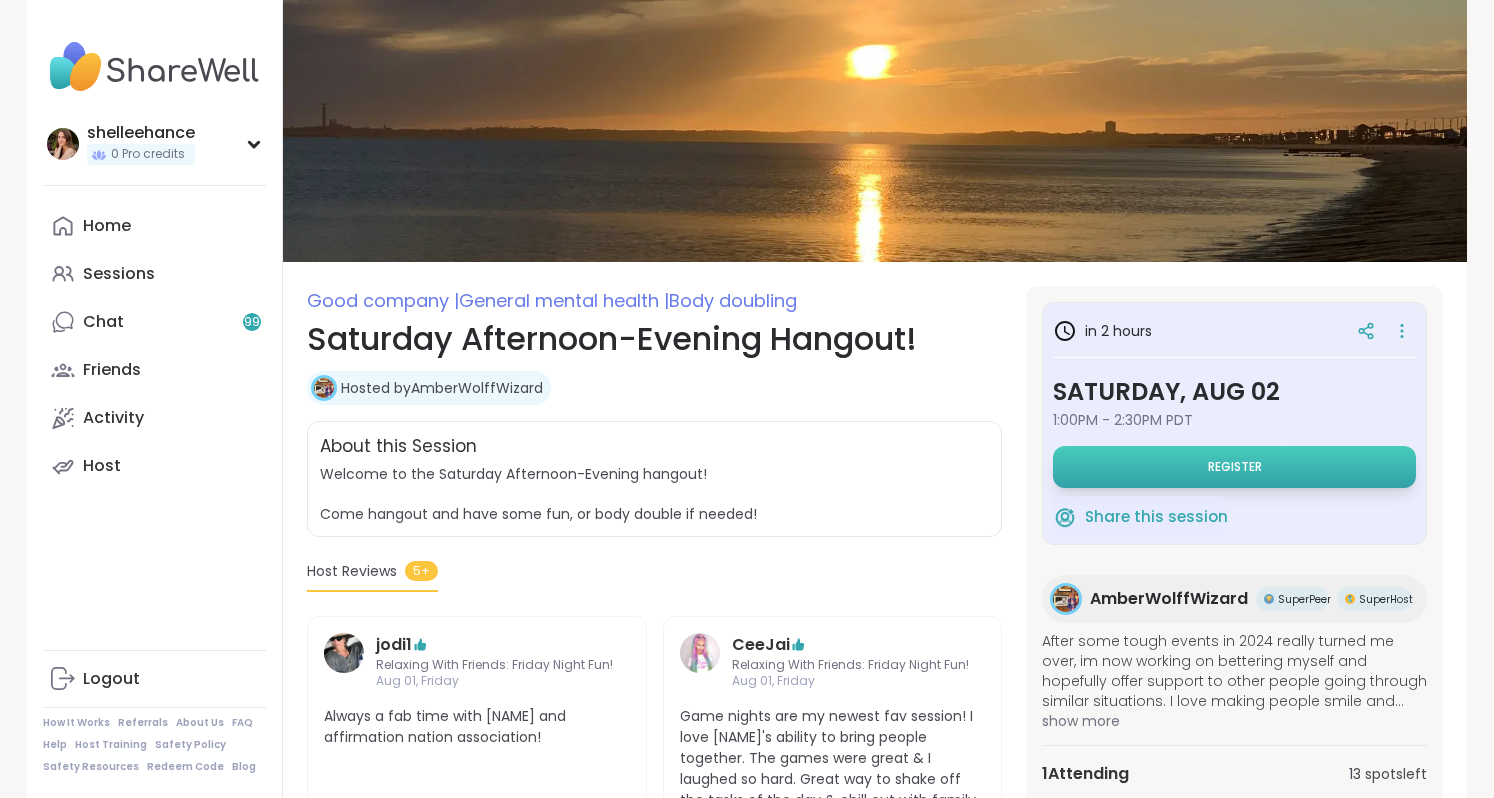click on "Register" at bounding box center [1234, 467] 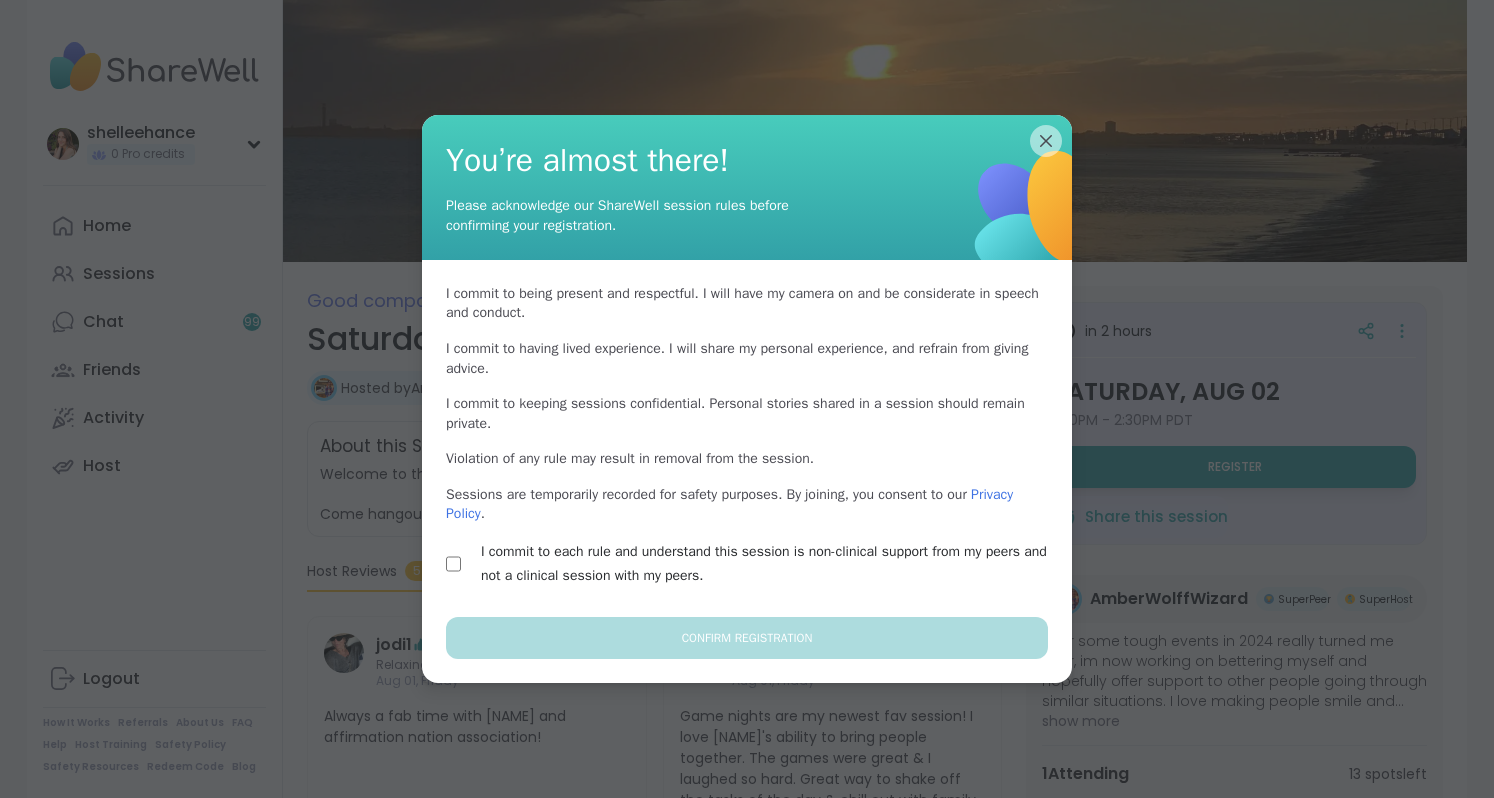 click on "I commit to each rule and understand this session is non-clinical support from my peers and not a clinical session with my peers." at bounding box center (770, 564) 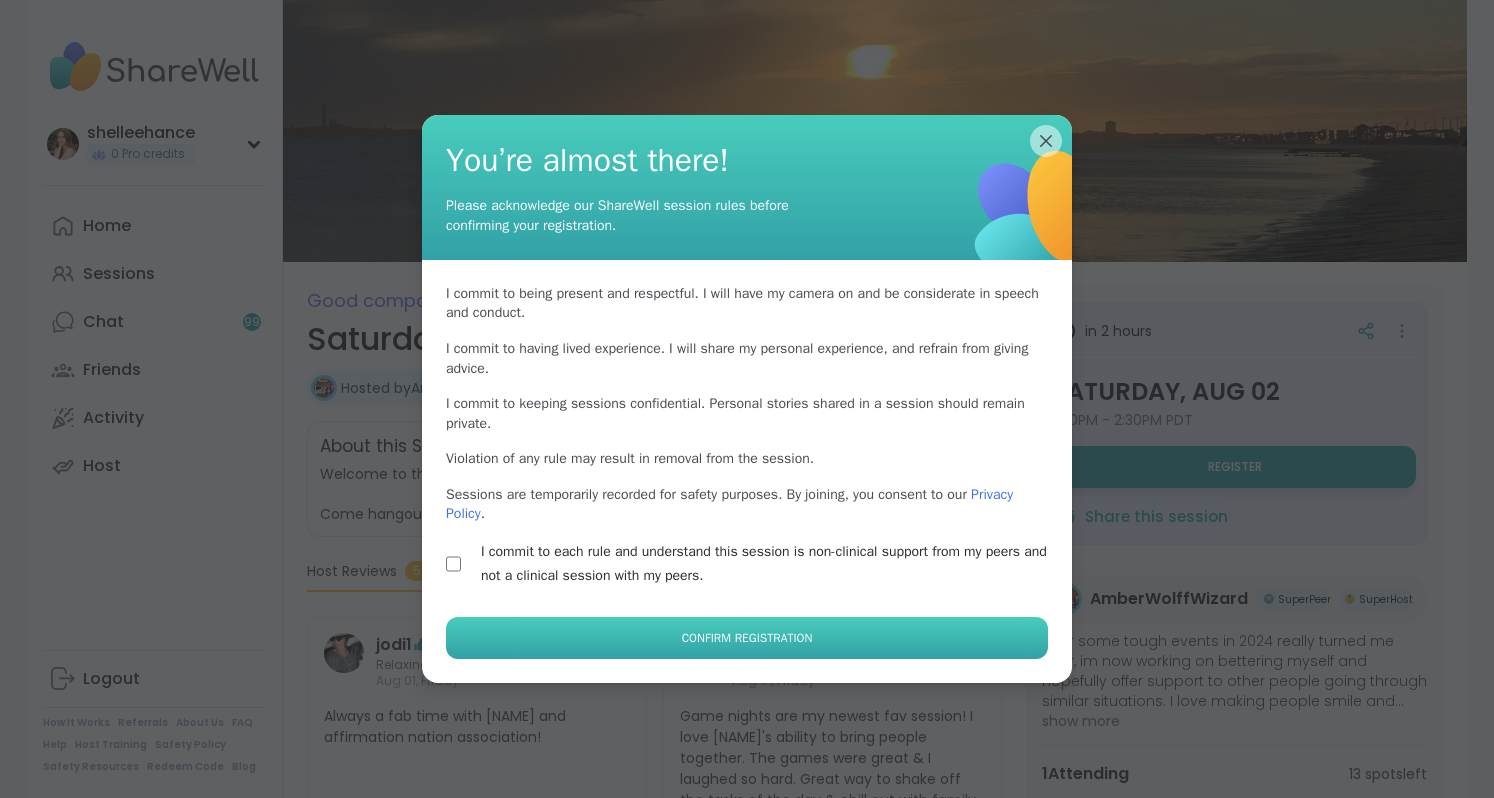 click on "Confirm Registration" at bounding box center [747, 638] 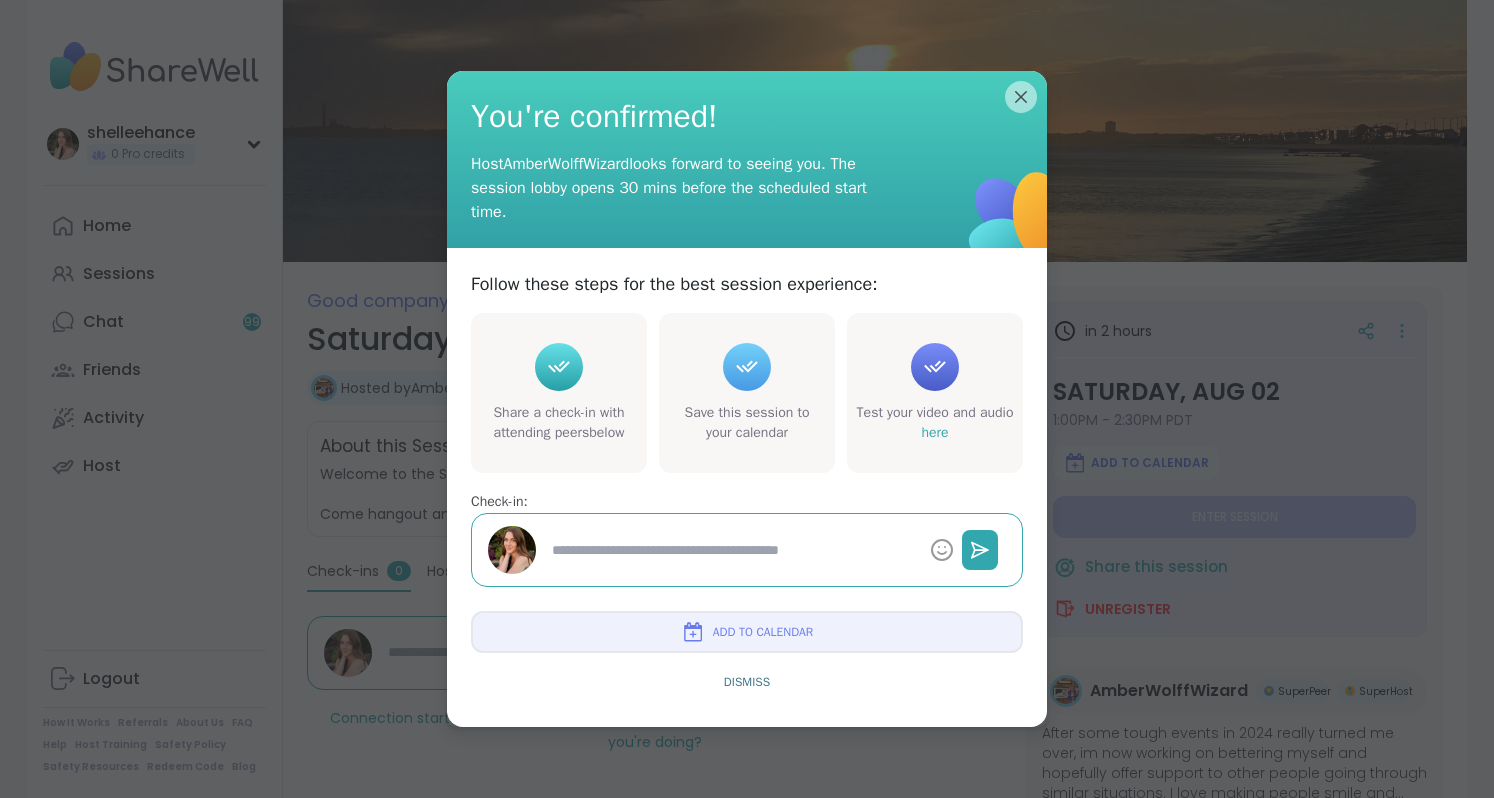 type on "*" 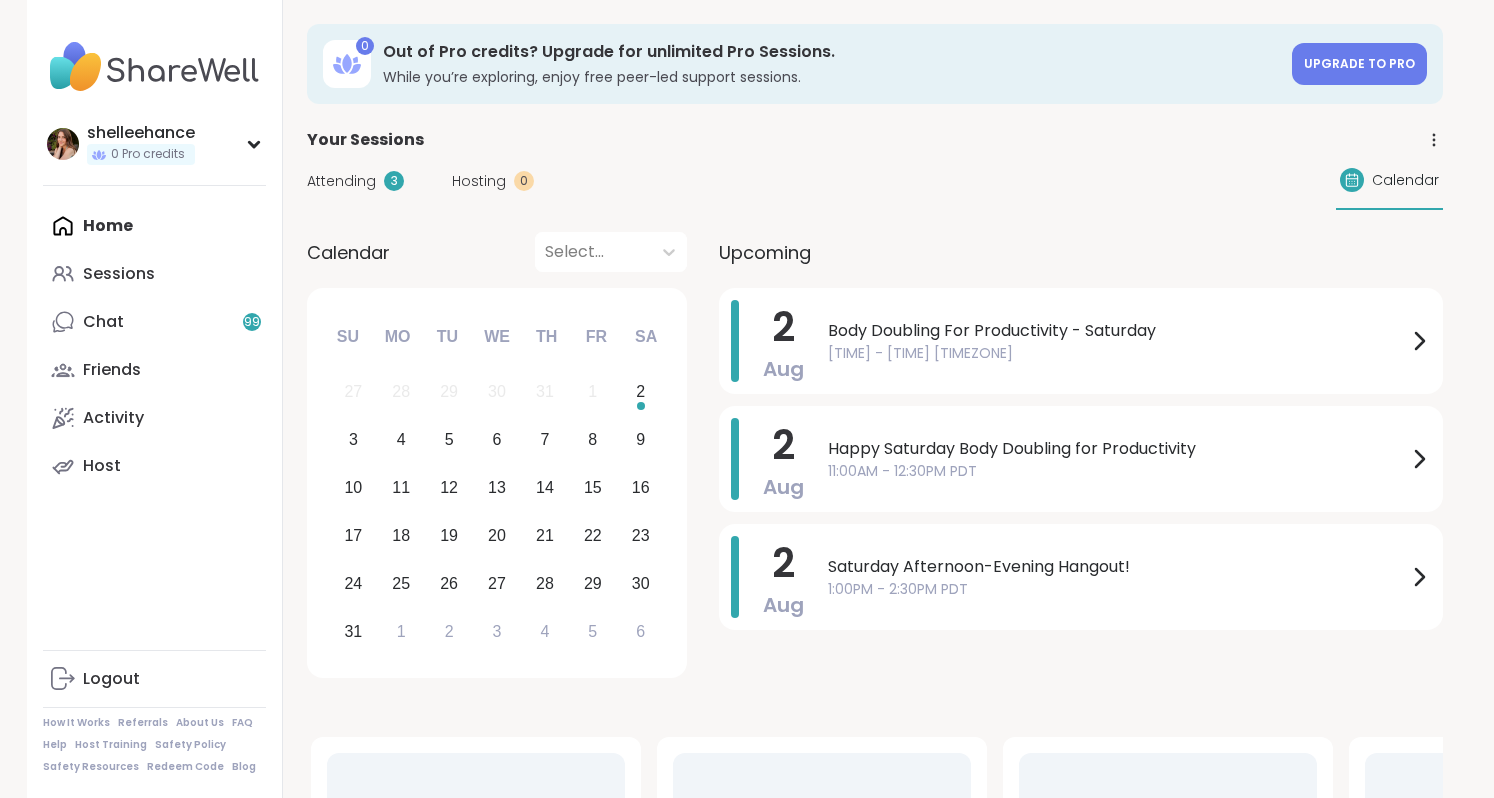 scroll, scrollTop: 0, scrollLeft: 0, axis: both 